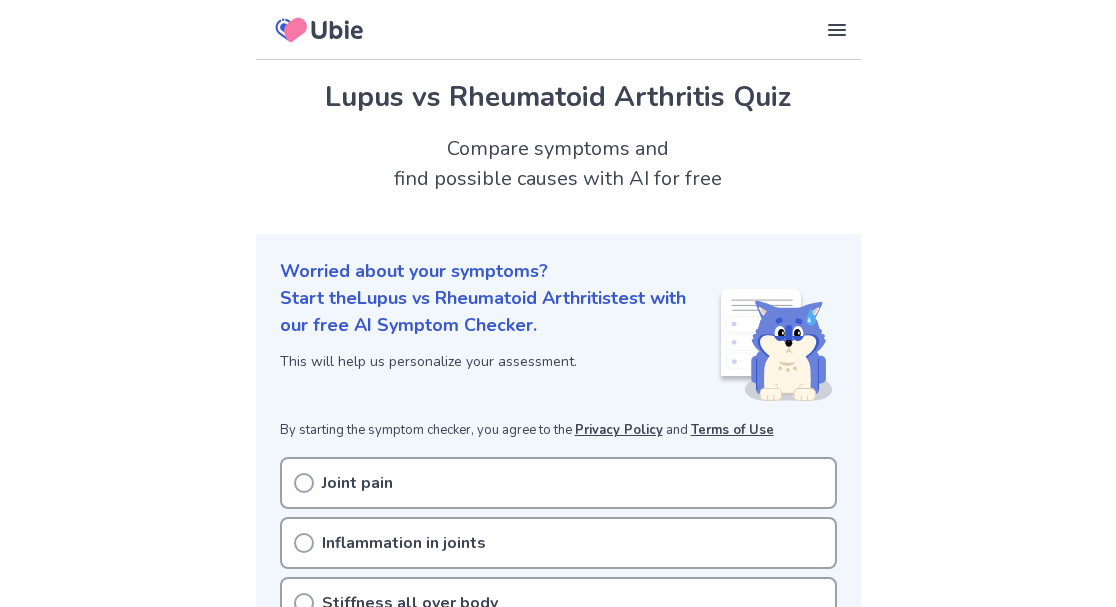 scroll, scrollTop: 0, scrollLeft: 0, axis: both 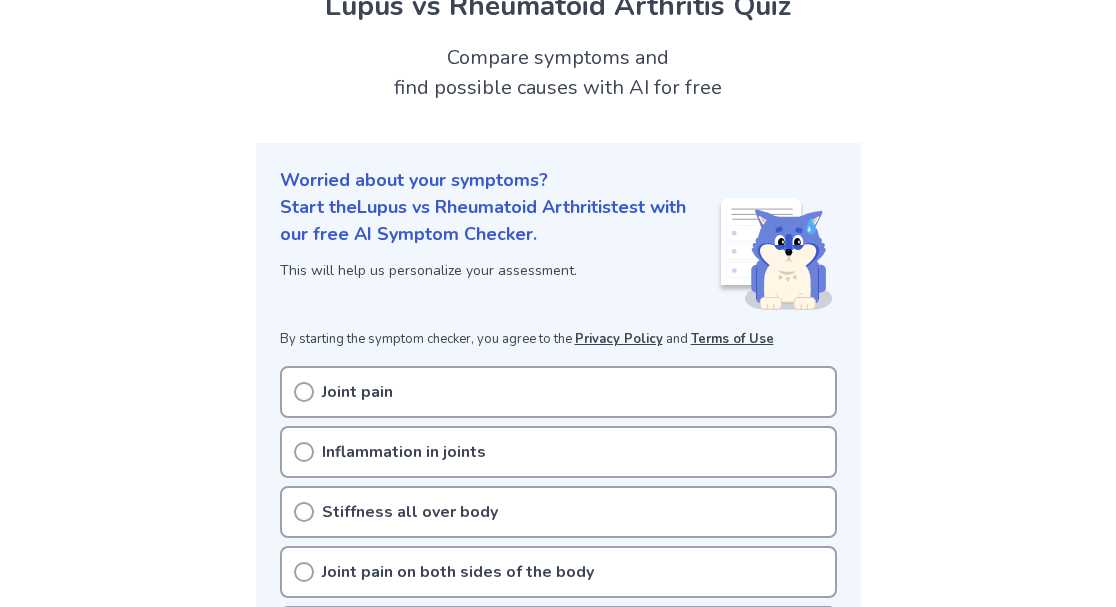 click 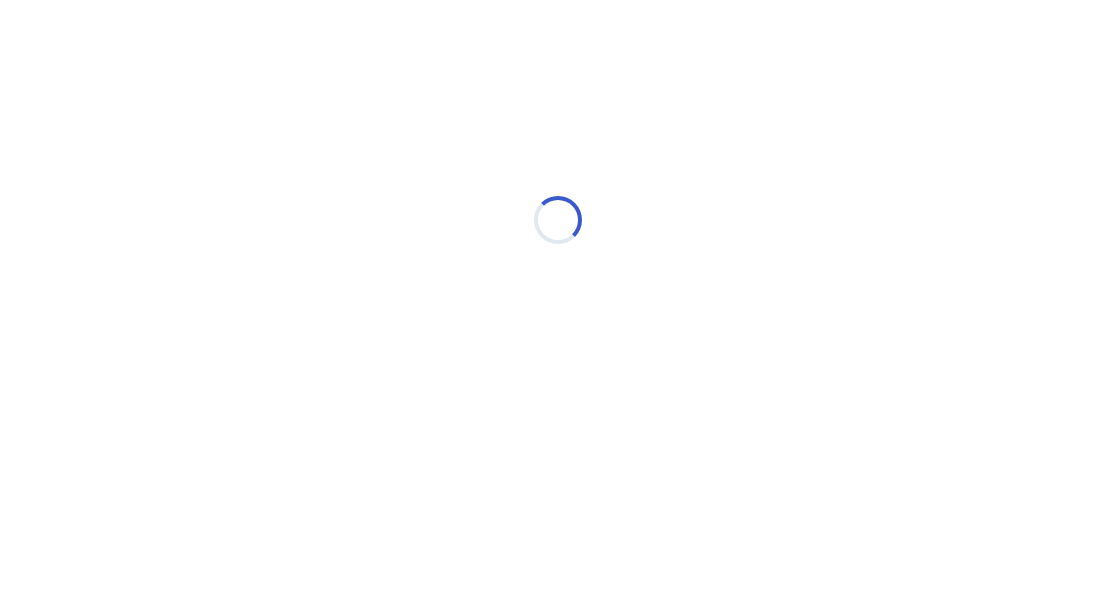 scroll, scrollTop: 0, scrollLeft: 0, axis: both 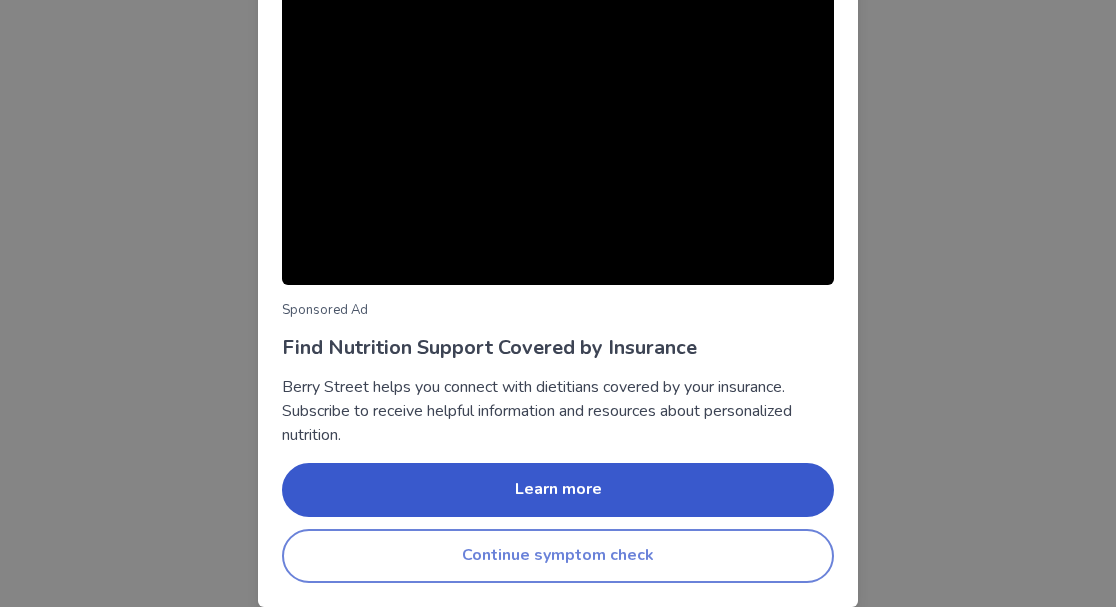 click on "Continue symptom check" at bounding box center [558, 556] 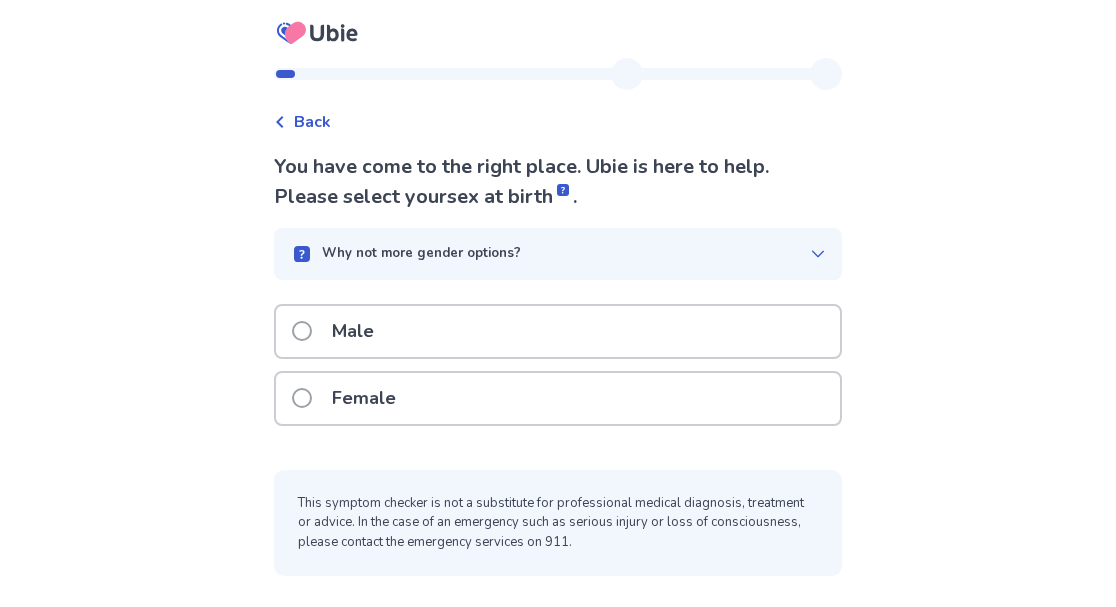 click at bounding box center (302, 398) 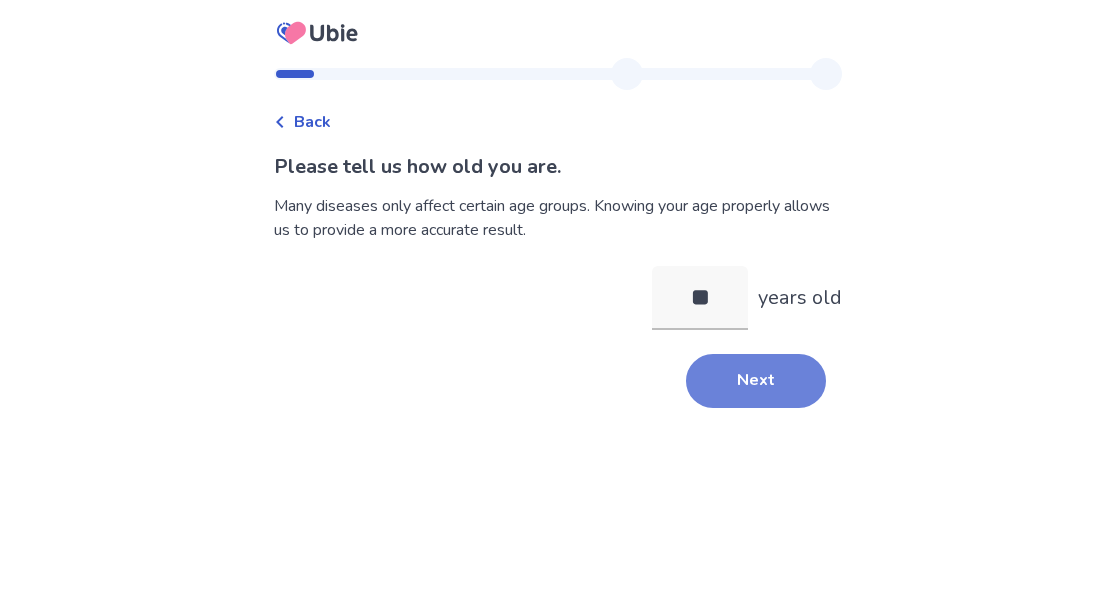 type on "**" 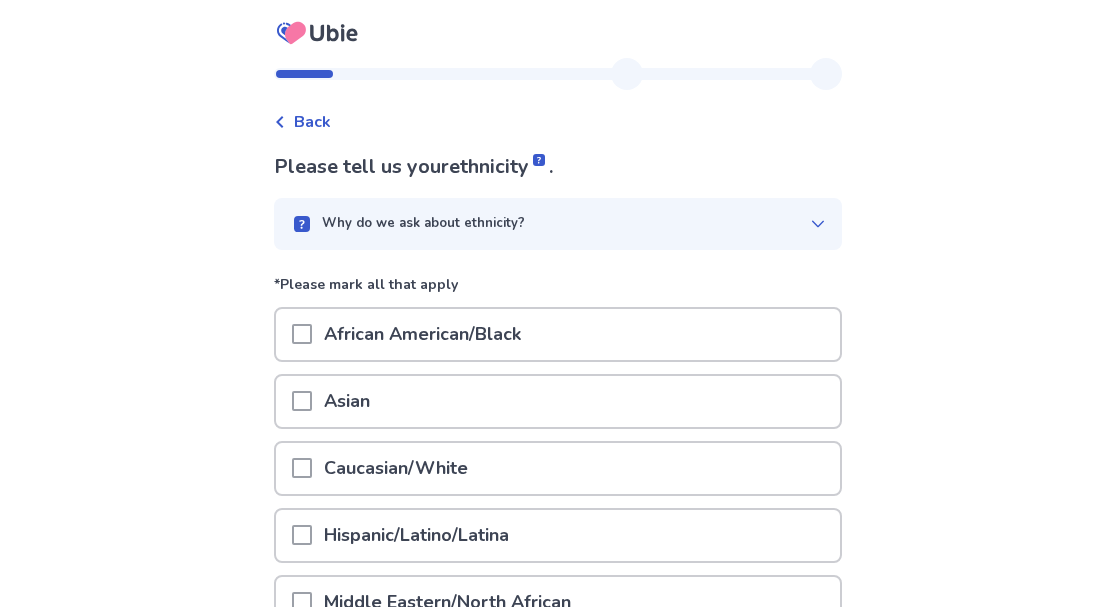 click on "African American/Black" at bounding box center [422, 334] 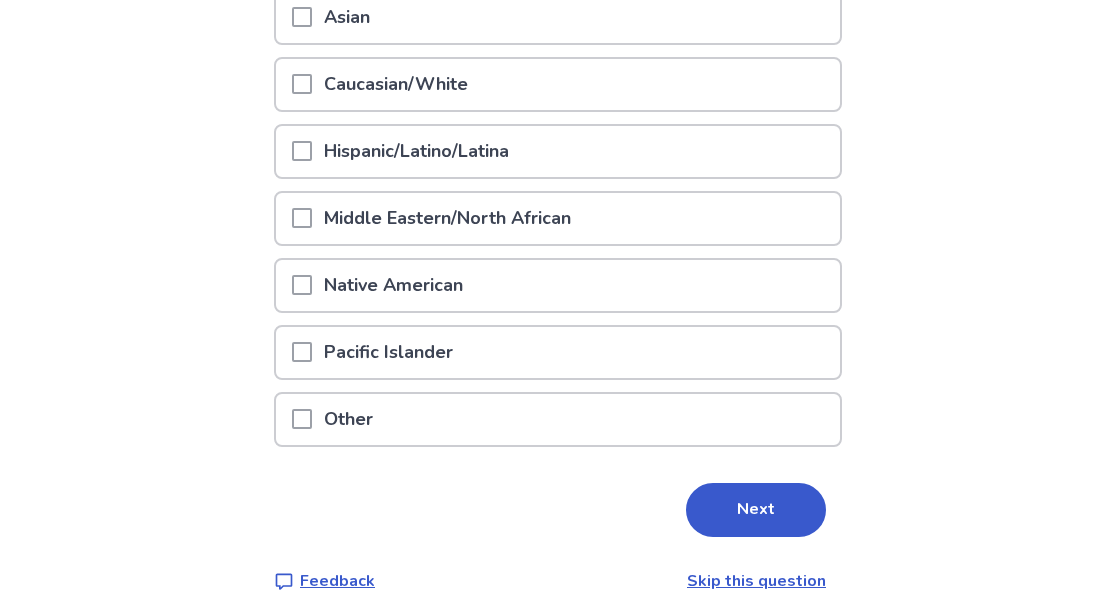 scroll, scrollTop: 401, scrollLeft: 0, axis: vertical 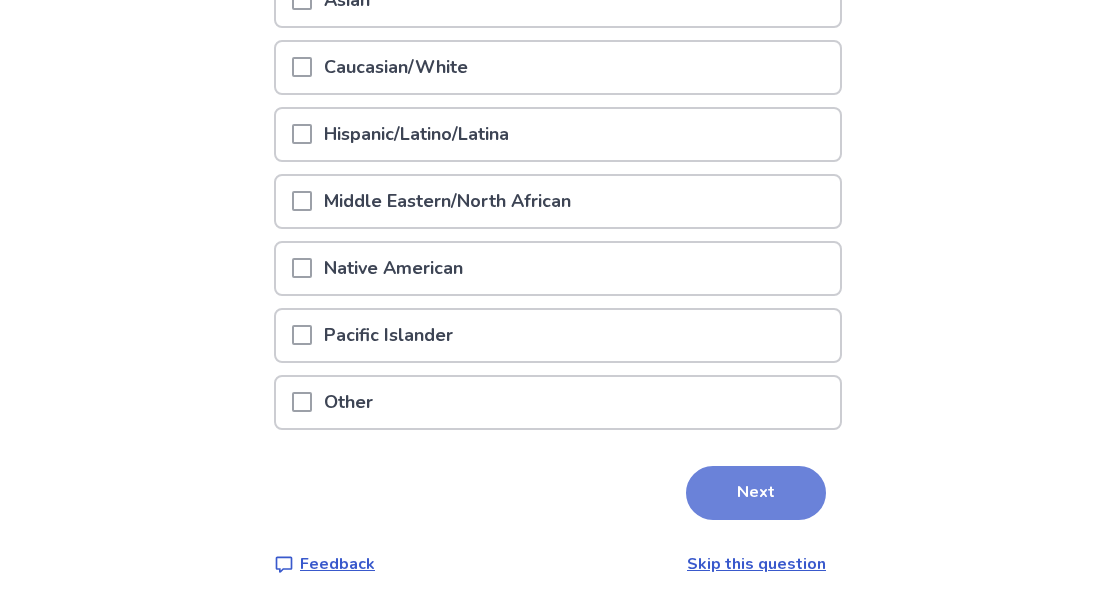 click on "Next" at bounding box center [756, 493] 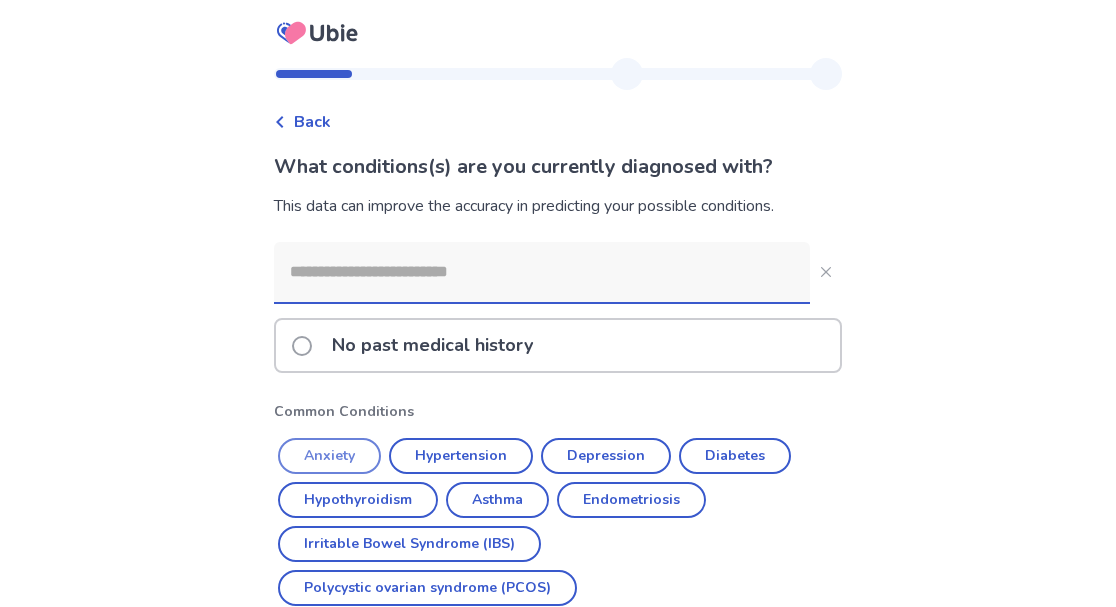 click on "Anxiety" at bounding box center (329, 456) 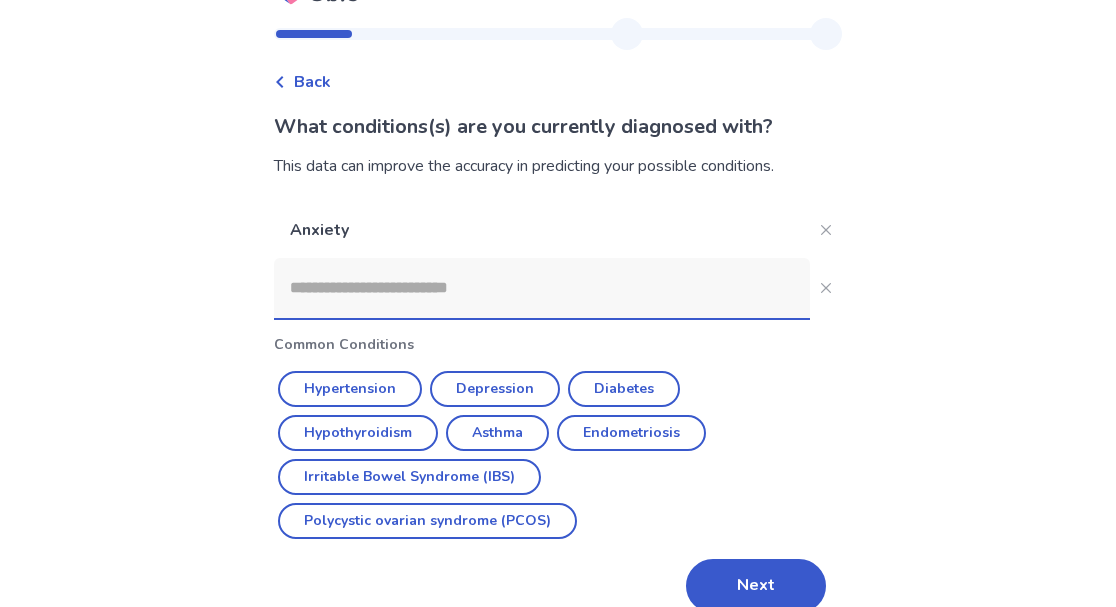 scroll, scrollTop: 50, scrollLeft: 0, axis: vertical 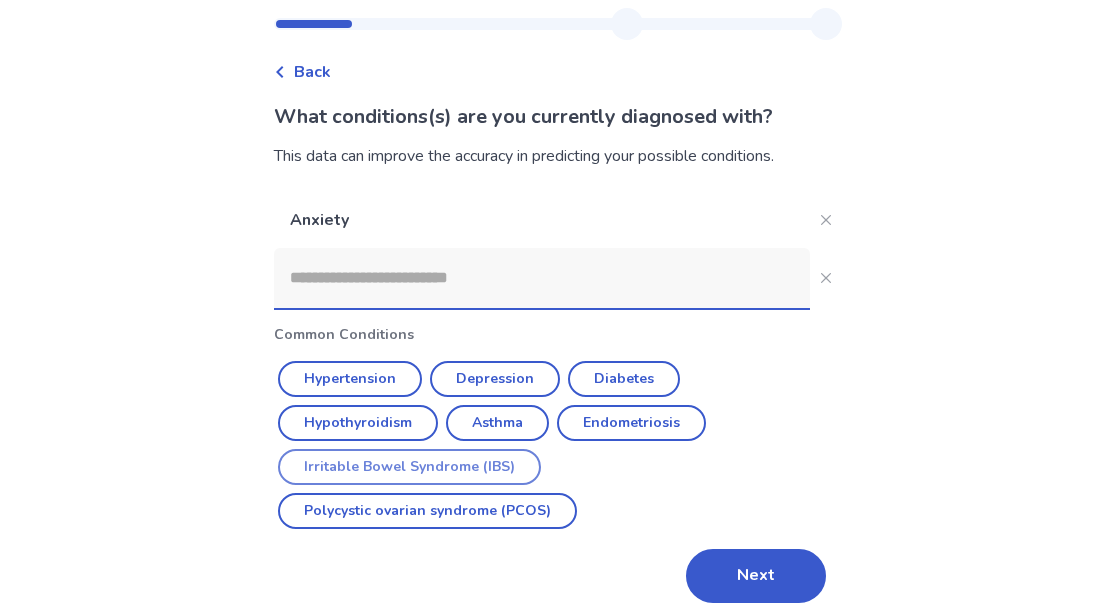 click on "Irritable Bowel Syndrome (IBS)" at bounding box center [409, 467] 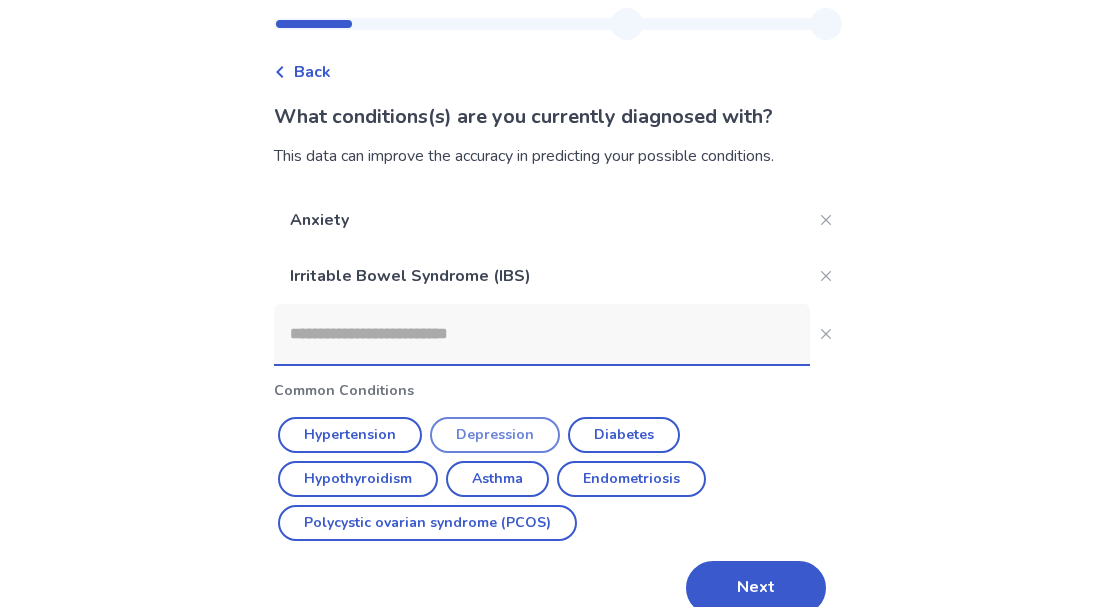 click on "Depression" at bounding box center [495, 435] 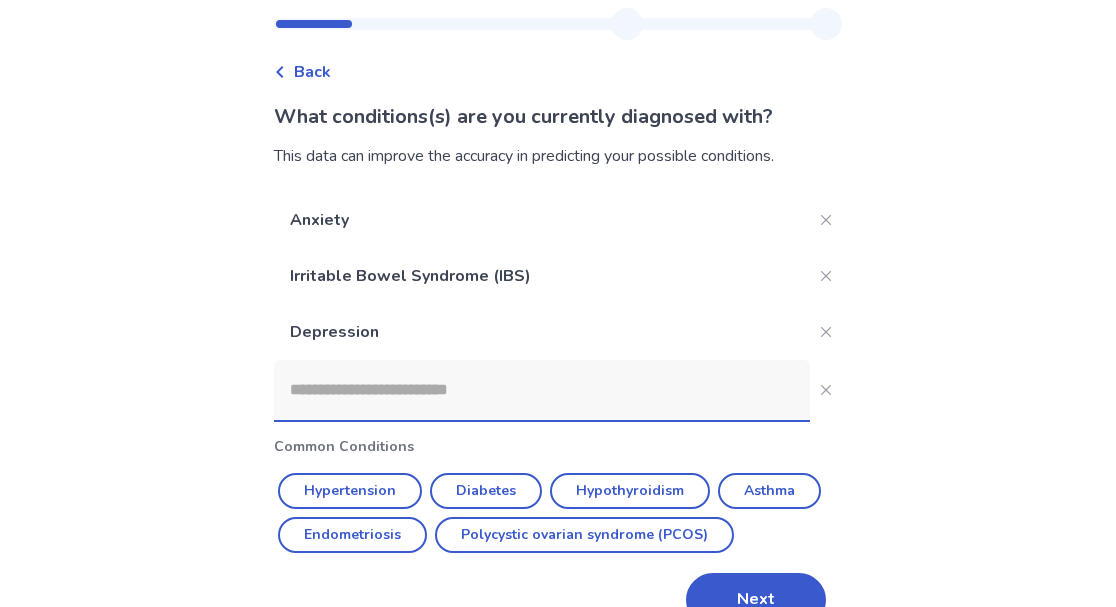 scroll, scrollTop: 94, scrollLeft: 0, axis: vertical 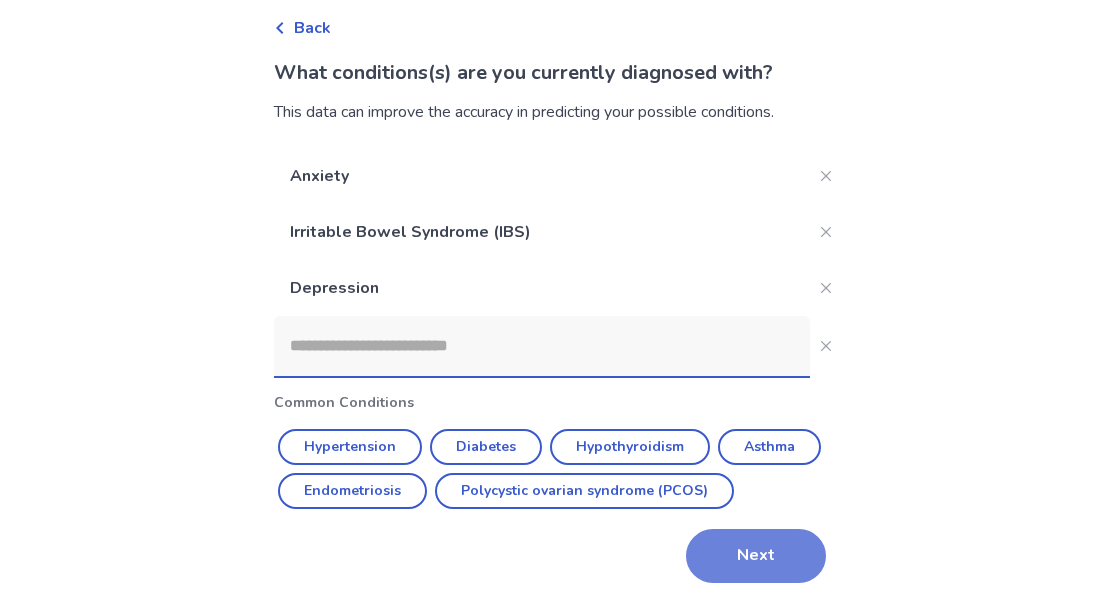 click on "Next" at bounding box center (756, 556) 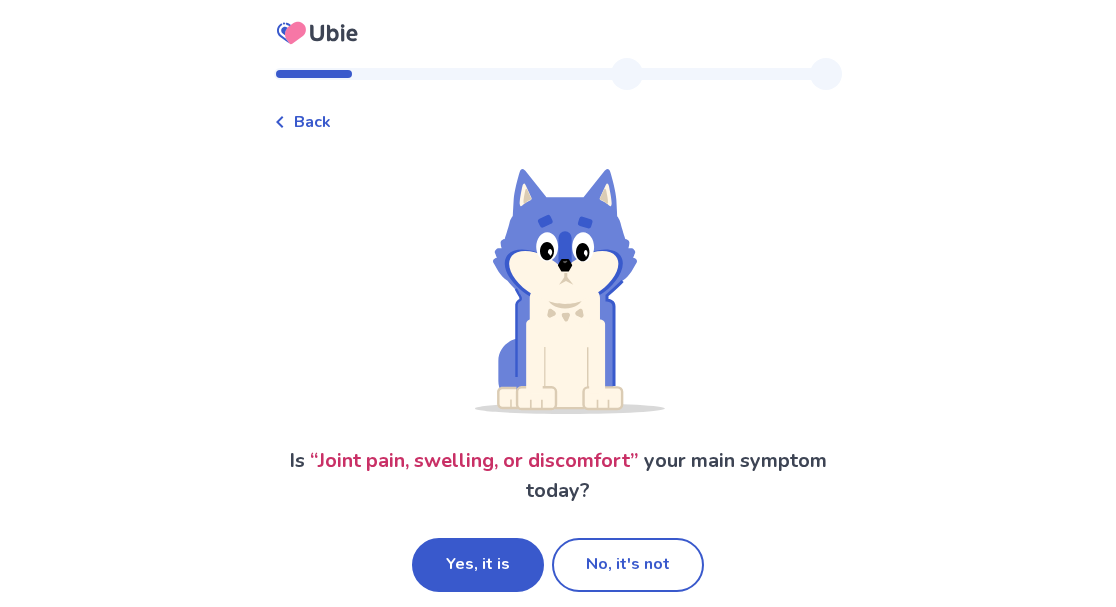 scroll, scrollTop: 17, scrollLeft: 0, axis: vertical 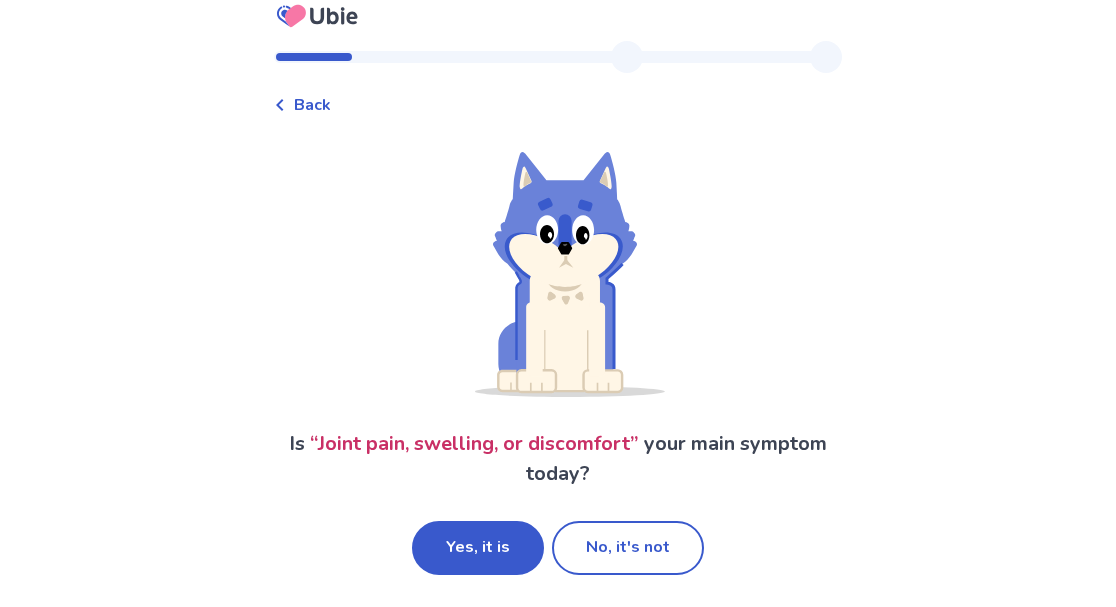 click on "Is   “ Joint pain, swelling, or discomfort ”   your main symptom today? Yes, it is No, it's not" at bounding box center (558, 362) 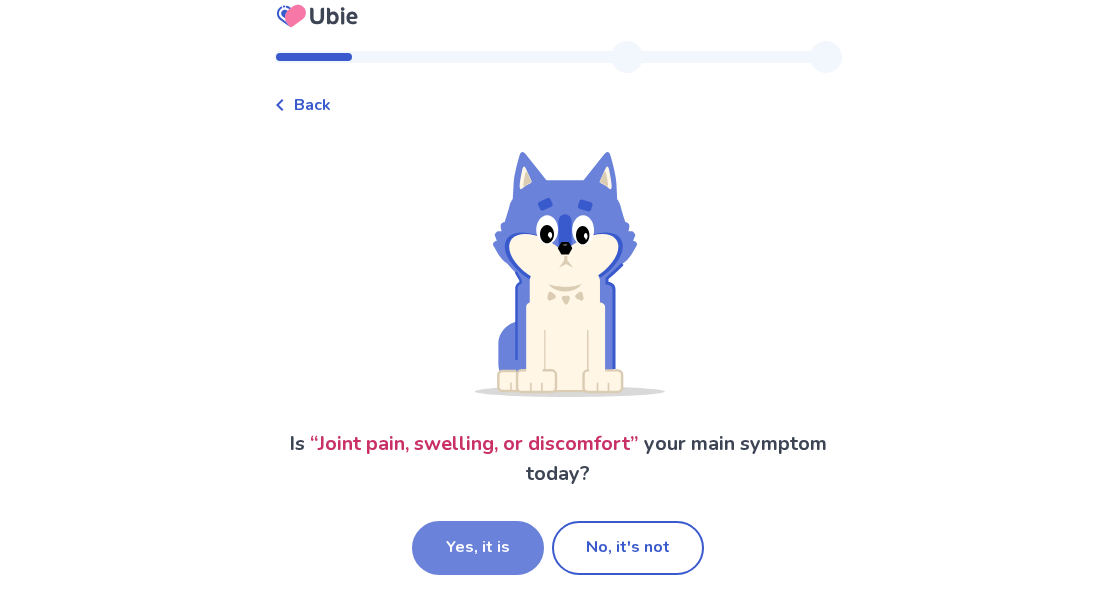 click on "Yes, it is" at bounding box center [478, 548] 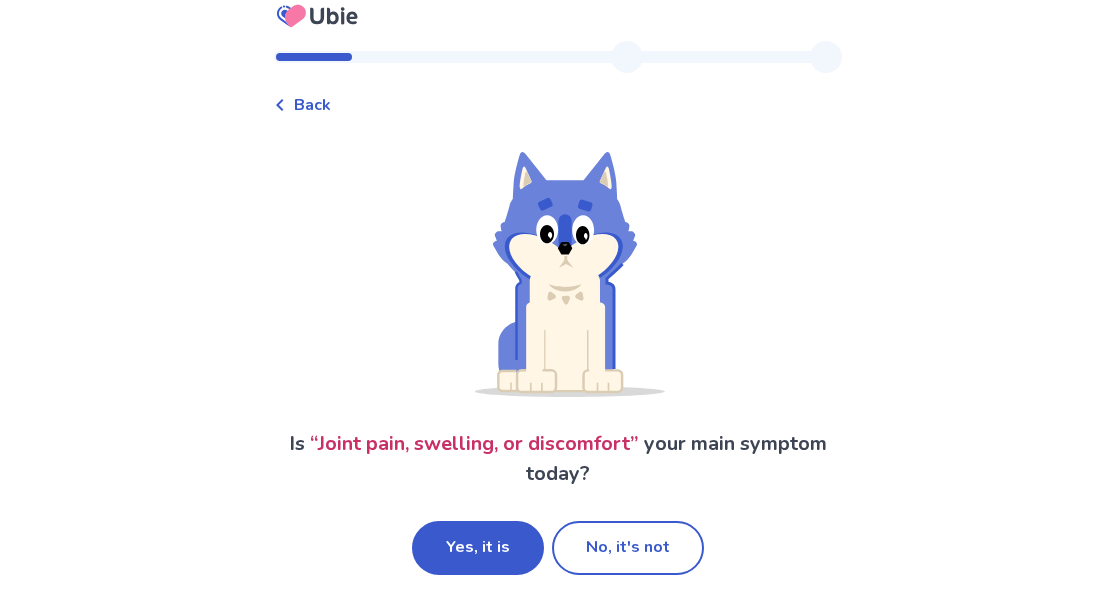 scroll, scrollTop: 0, scrollLeft: 0, axis: both 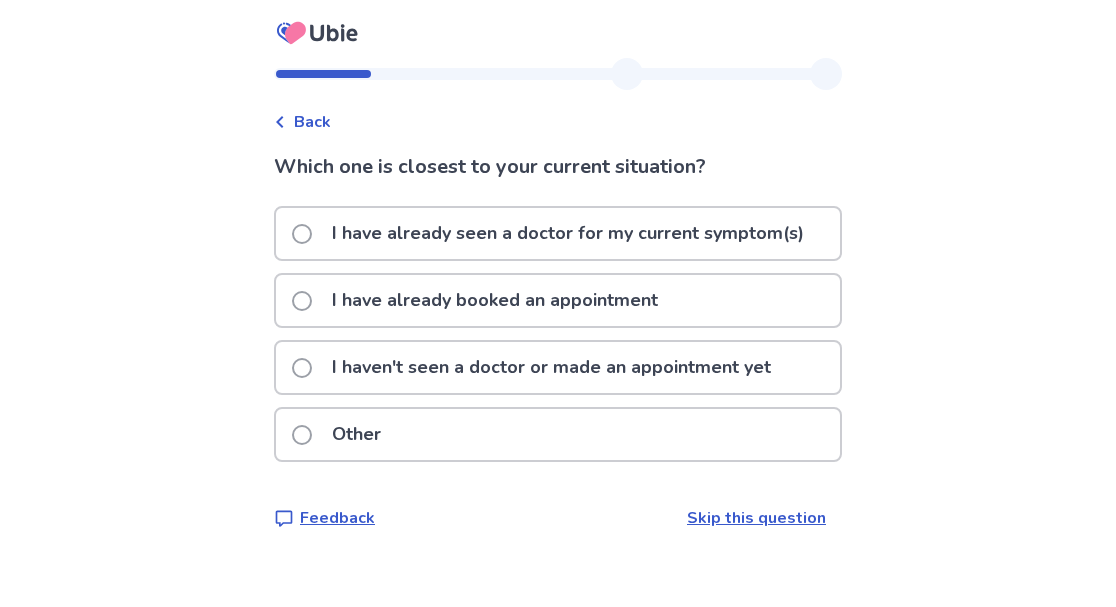 click on "I have already seen a doctor for my current symptom(s)" at bounding box center (568, 233) 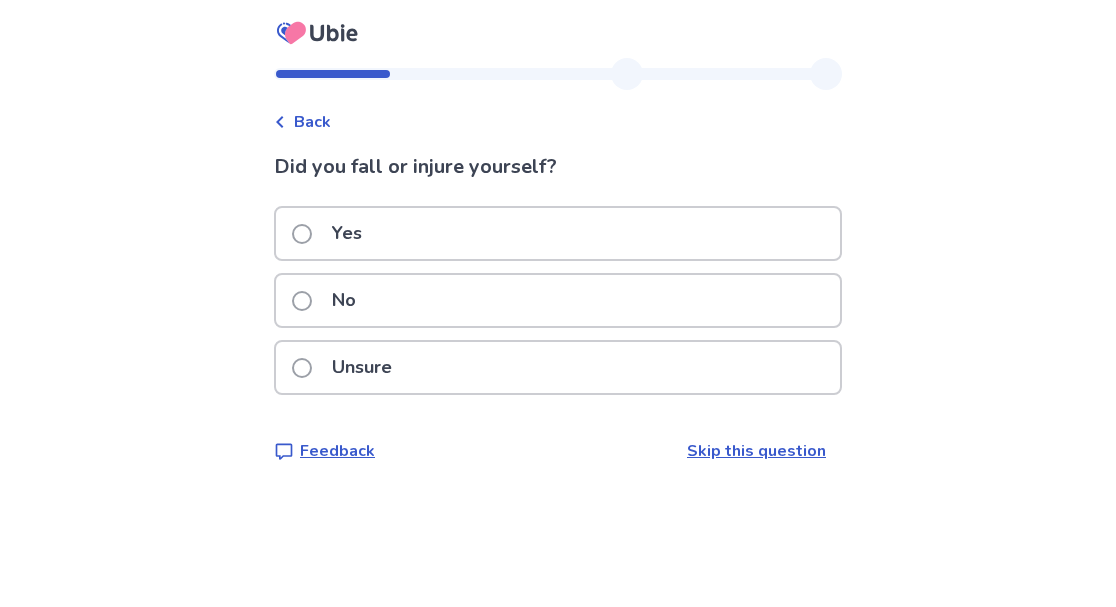 click on "No" at bounding box center [558, 300] 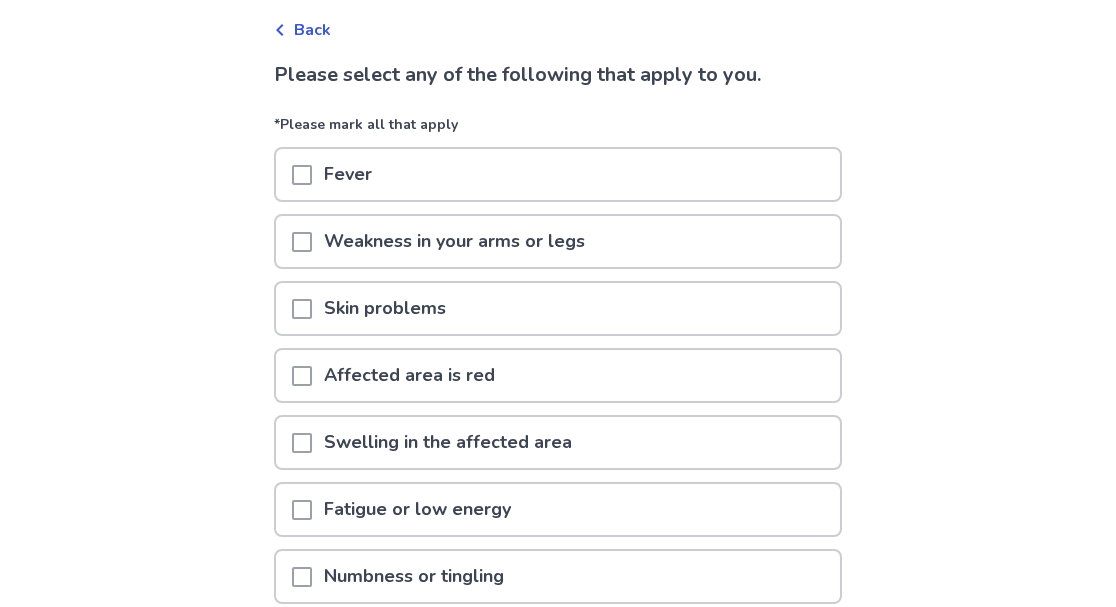 scroll, scrollTop: 94, scrollLeft: 0, axis: vertical 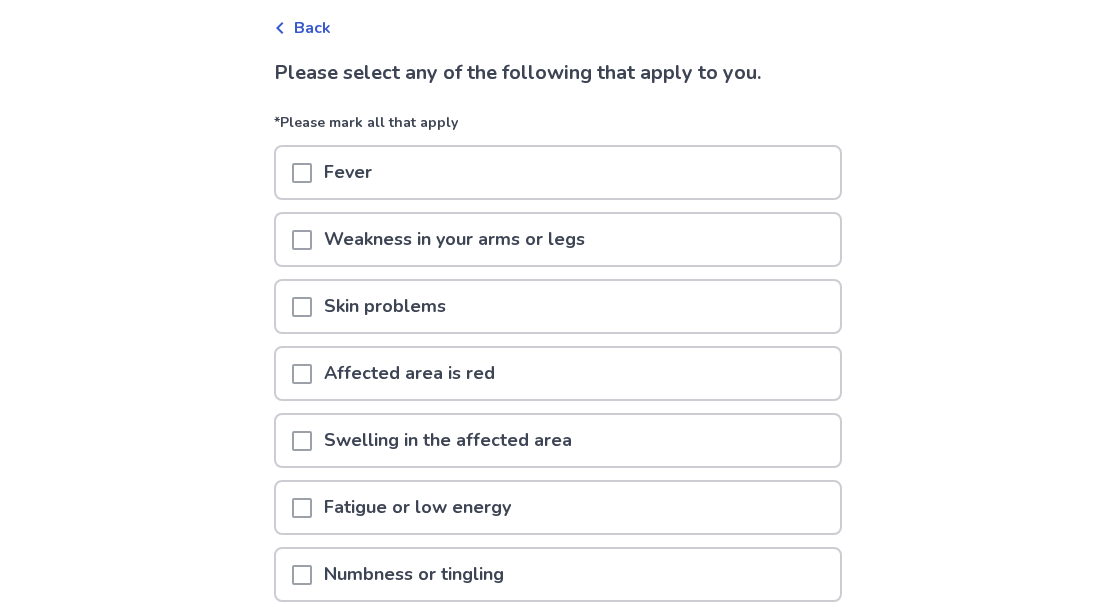 click on "Weakness in your arms or legs" at bounding box center [454, 239] 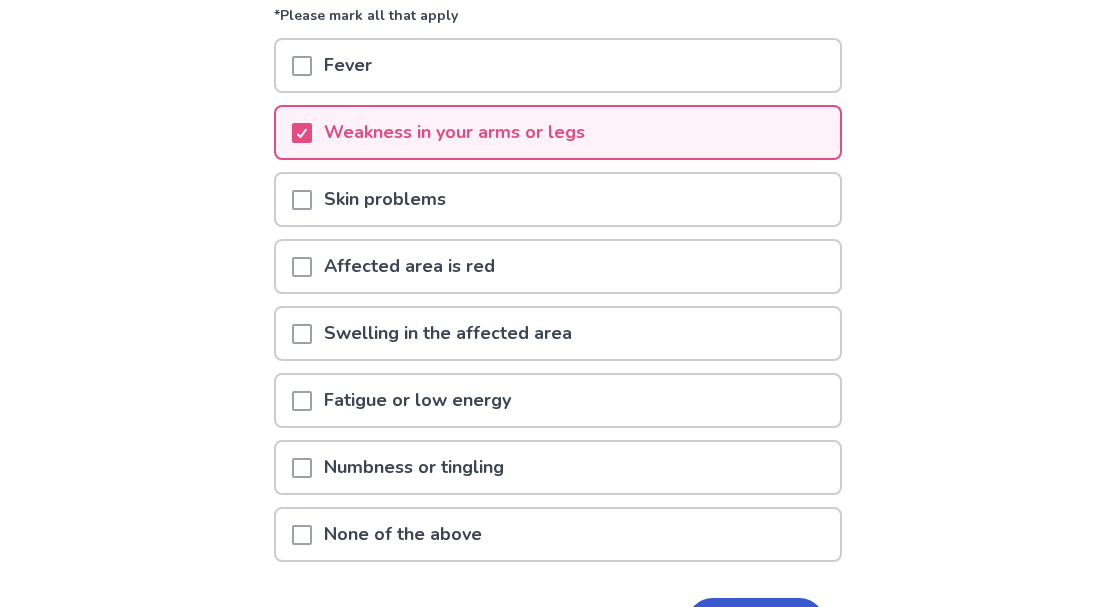scroll, scrollTop: 205, scrollLeft: 0, axis: vertical 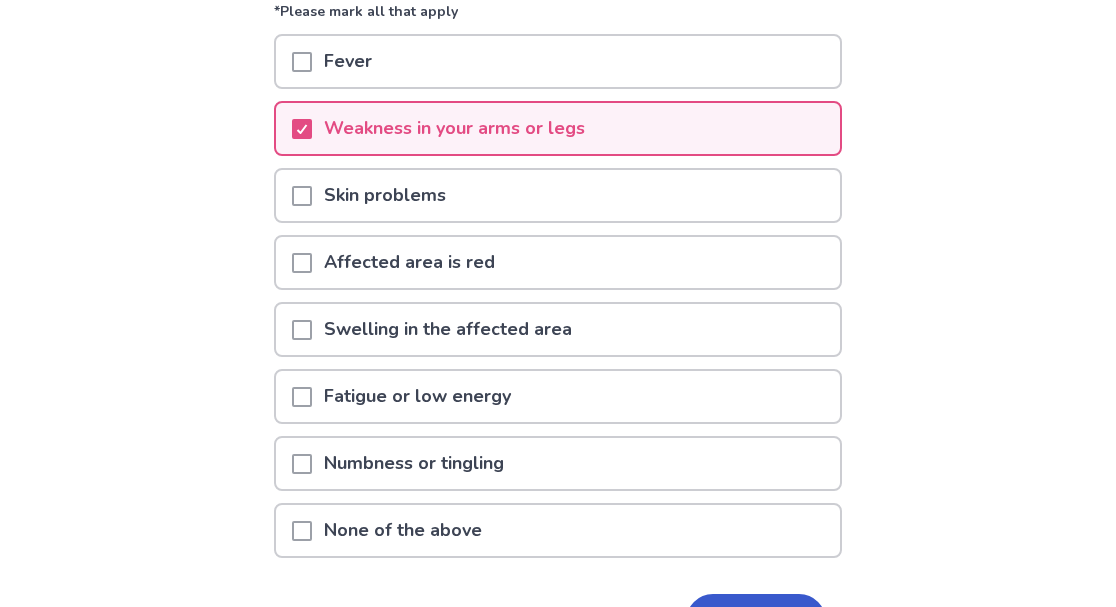 click on "Swelling in the affected area" at bounding box center (448, 329) 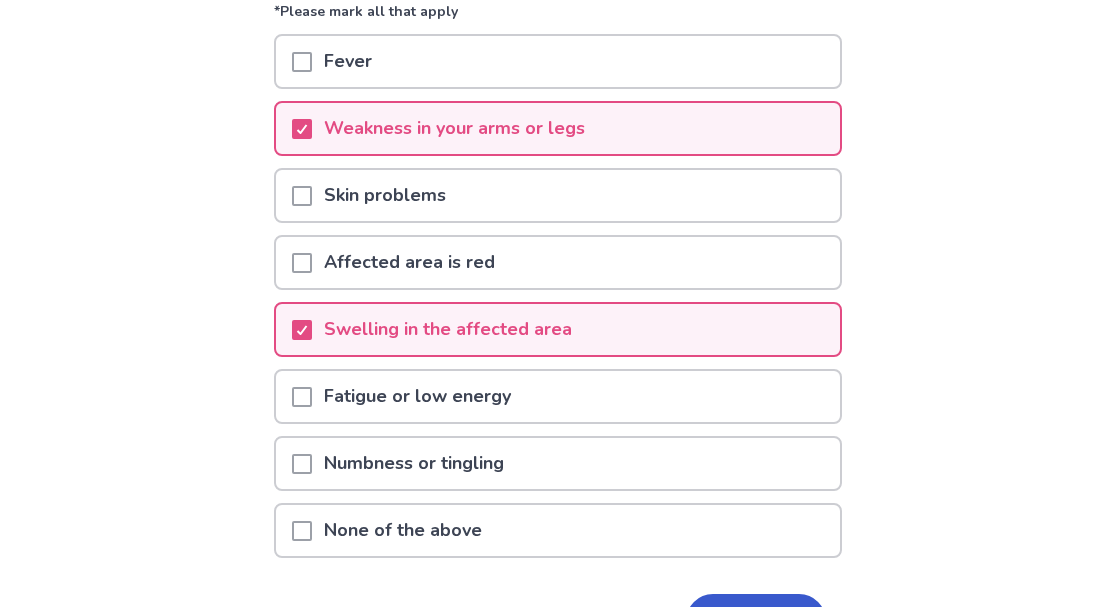 click on "Fatigue or low energy" at bounding box center (417, 396) 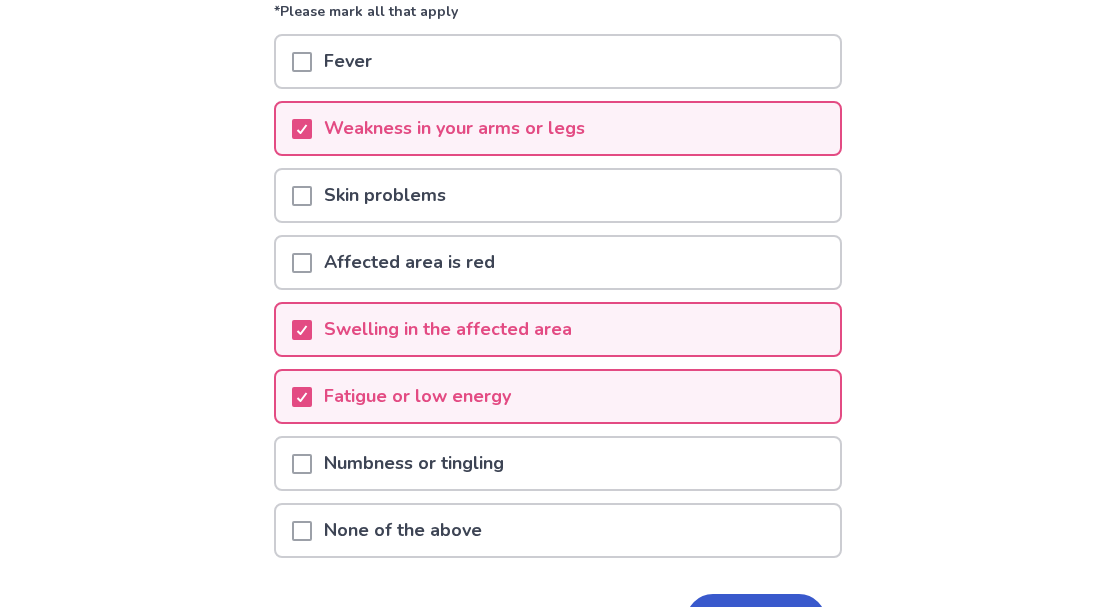 click on "Numbness or tingling" at bounding box center [414, 463] 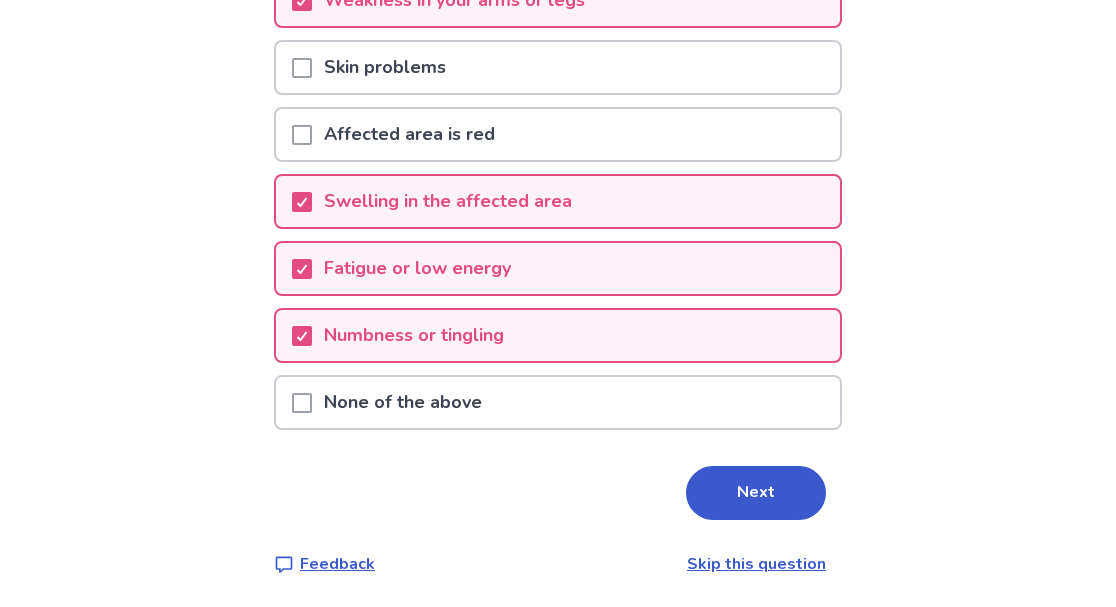 scroll, scrollTop: 334, scrollLeft: 0, axis: vertical 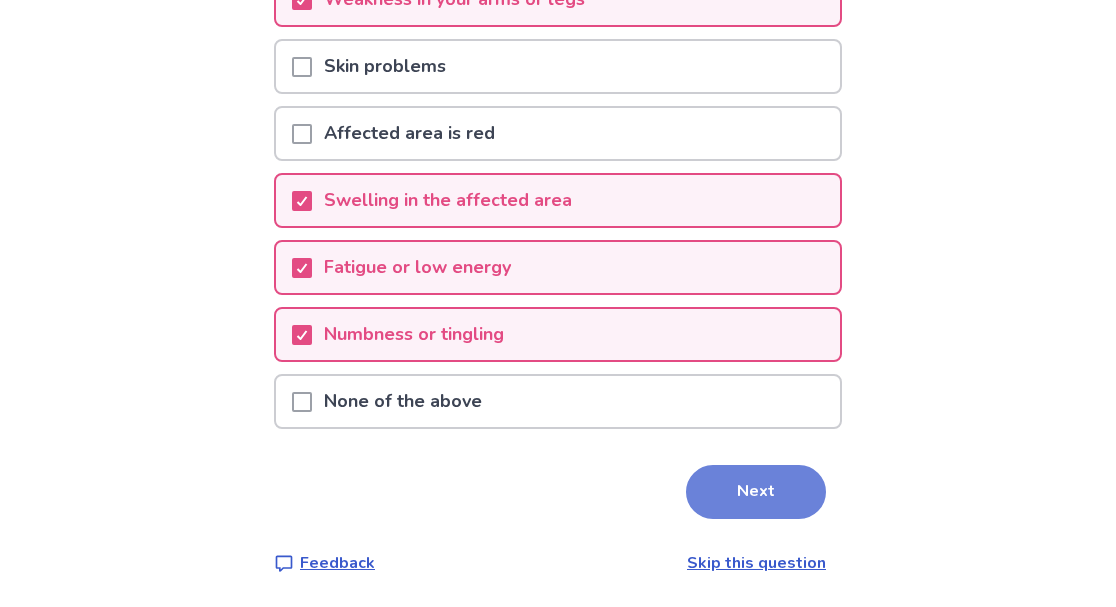 click on "Next" at bounding box center (756, 492) 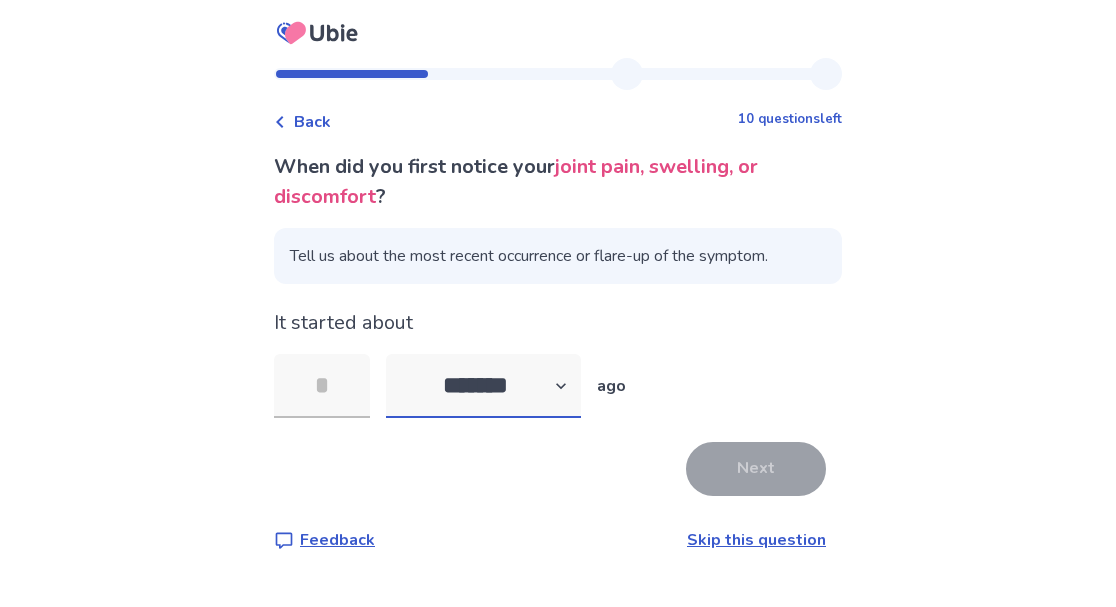 click on "******* ****** ******* ******** *******" at bounding box center (483, 386) 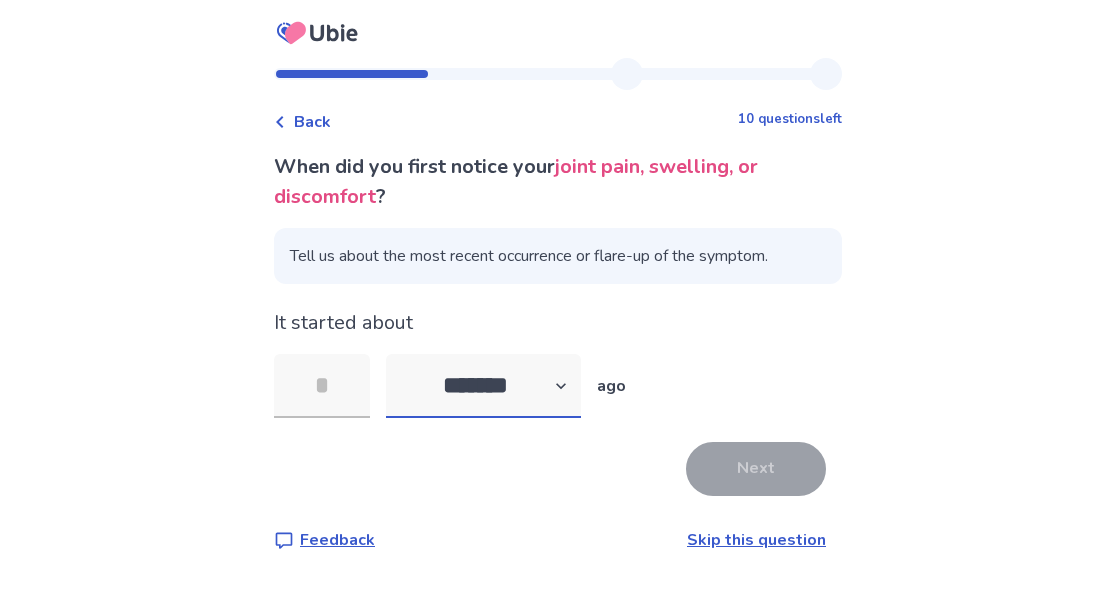 click on "******* ****** ******* ******** *******" at bounding box center [483, 386] 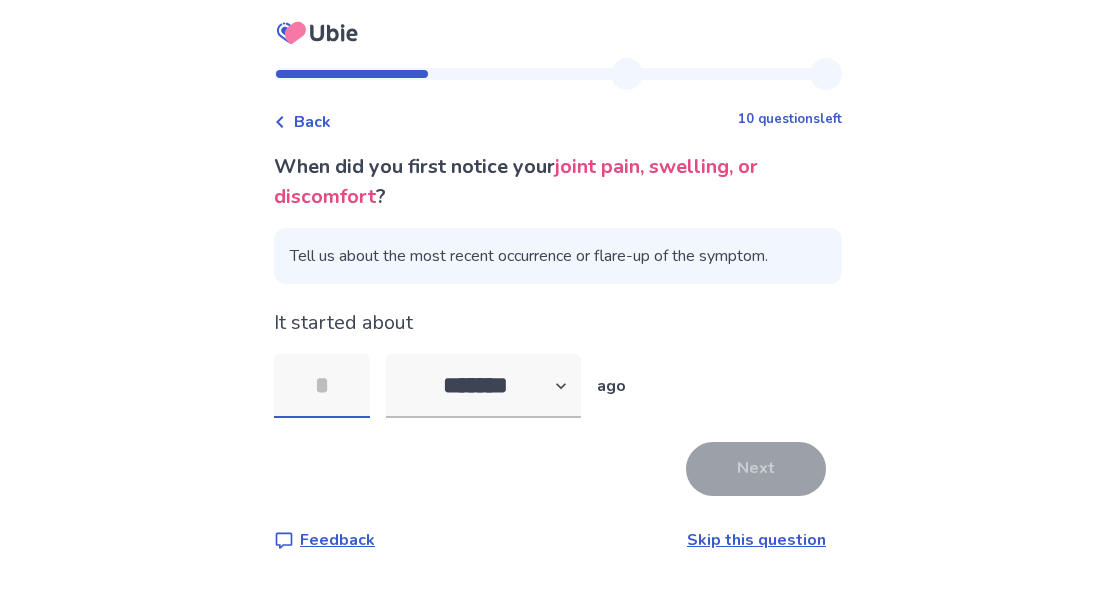 click at bounding box center (322, 386) 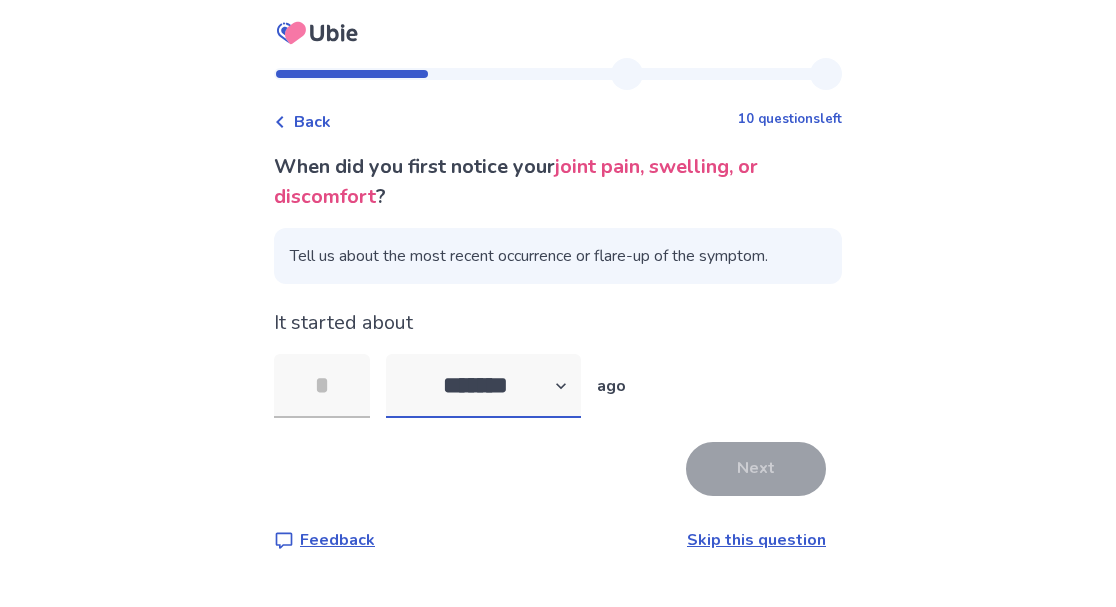 click on "******* ****** ******* ******** *******" at bounding box center (483, 386) 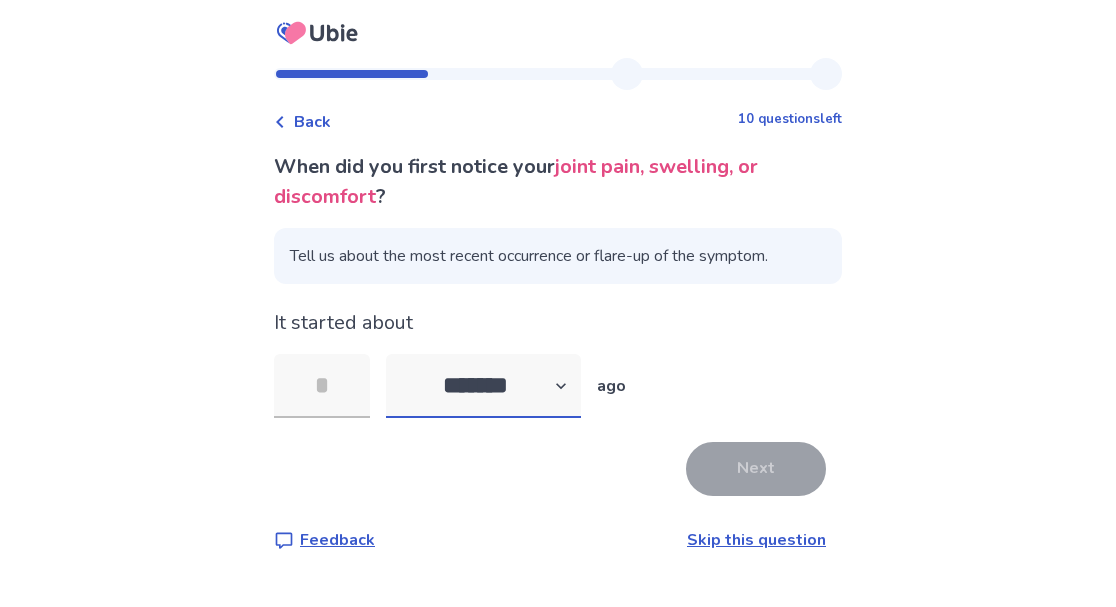 select on "*" 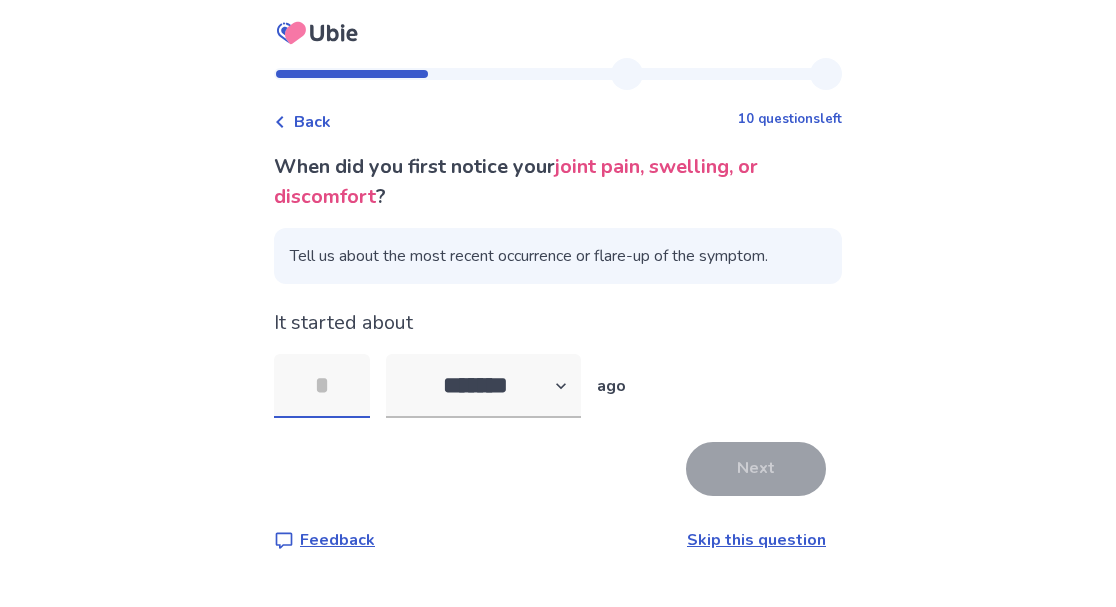 click at bounding box center [322, 386] 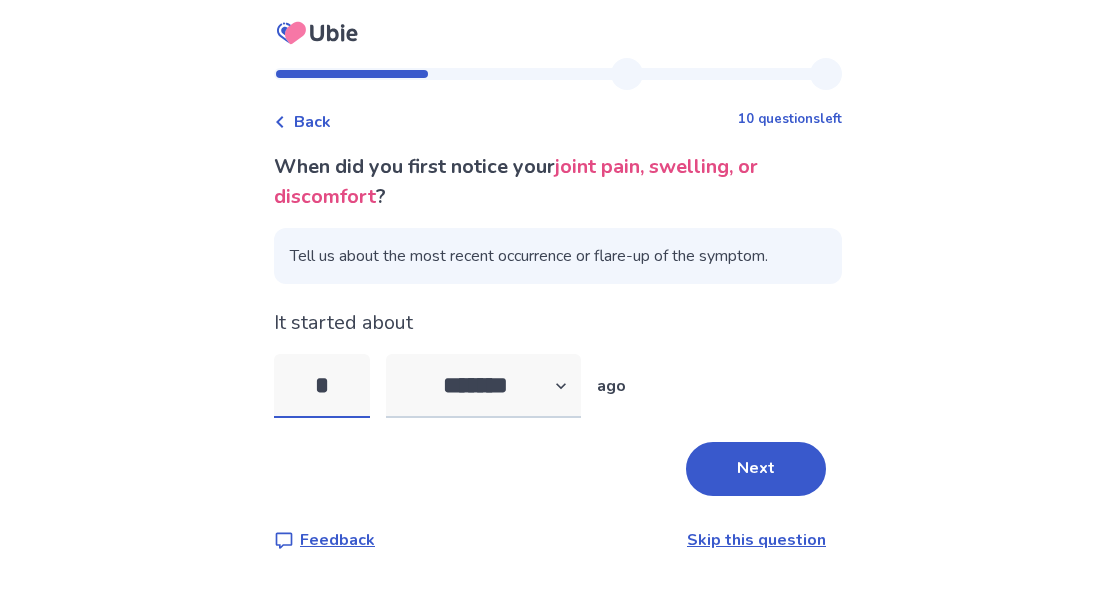 type on "*" 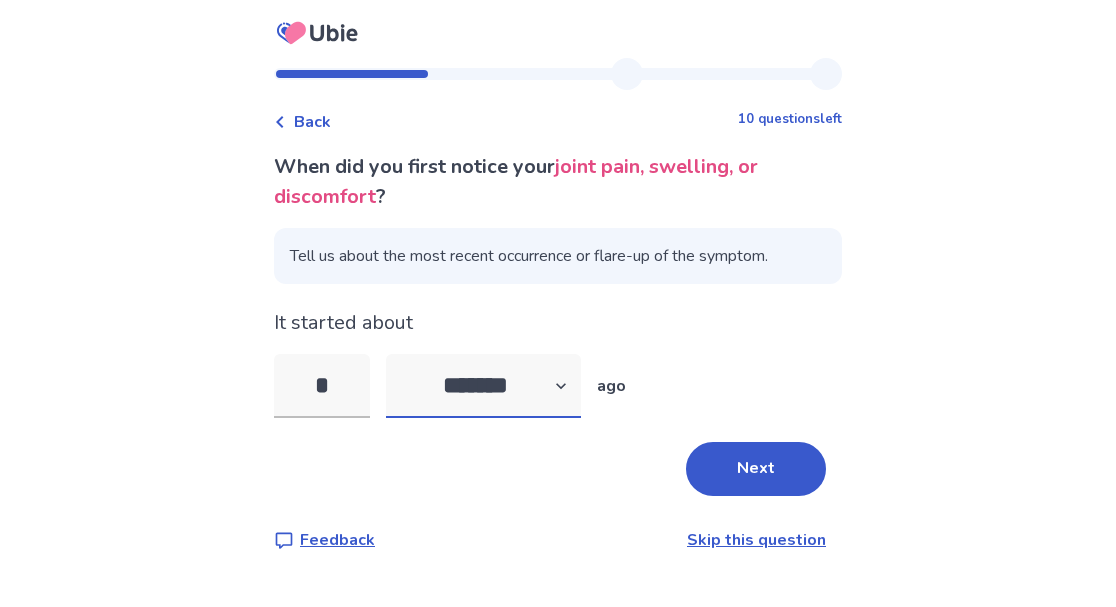 click on "******* ****** ******* ******** *******" at bounding box center (483, 386) 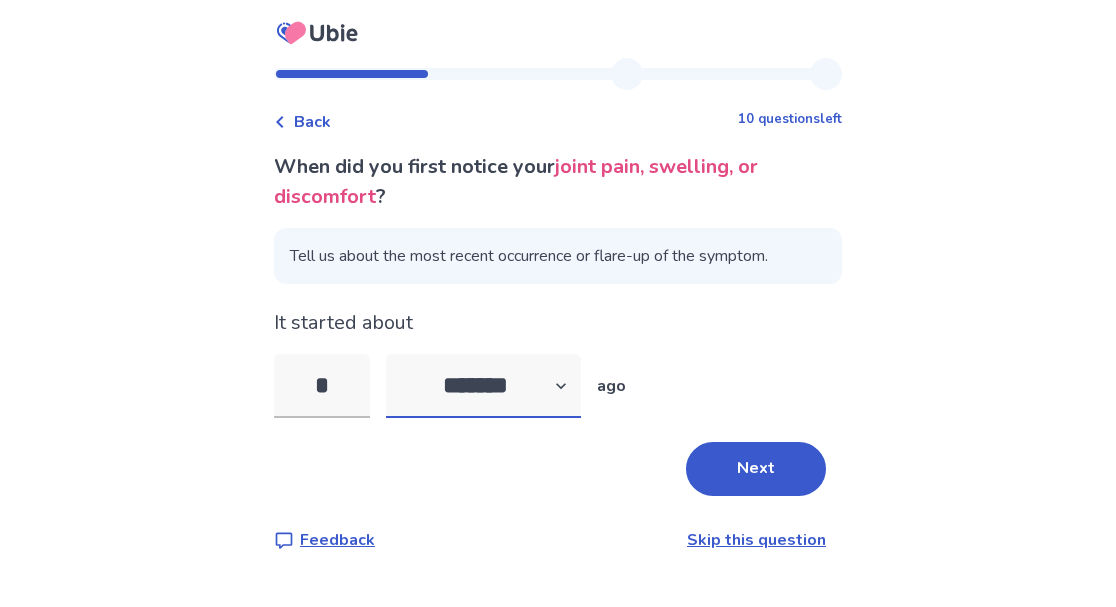 select on "*" 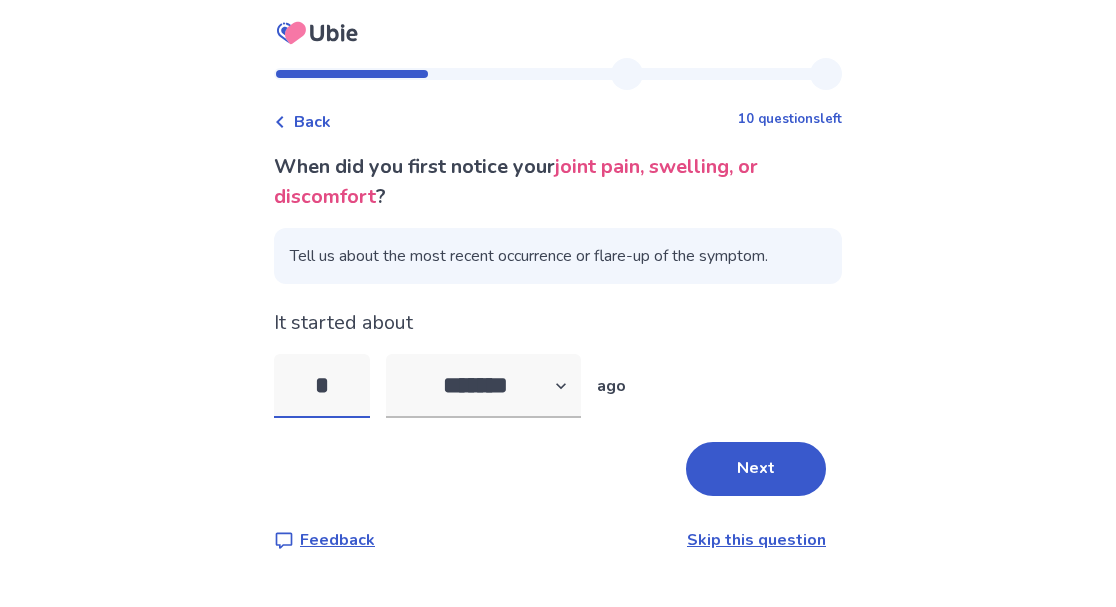 click on "*" at bounding box center [322, 386] 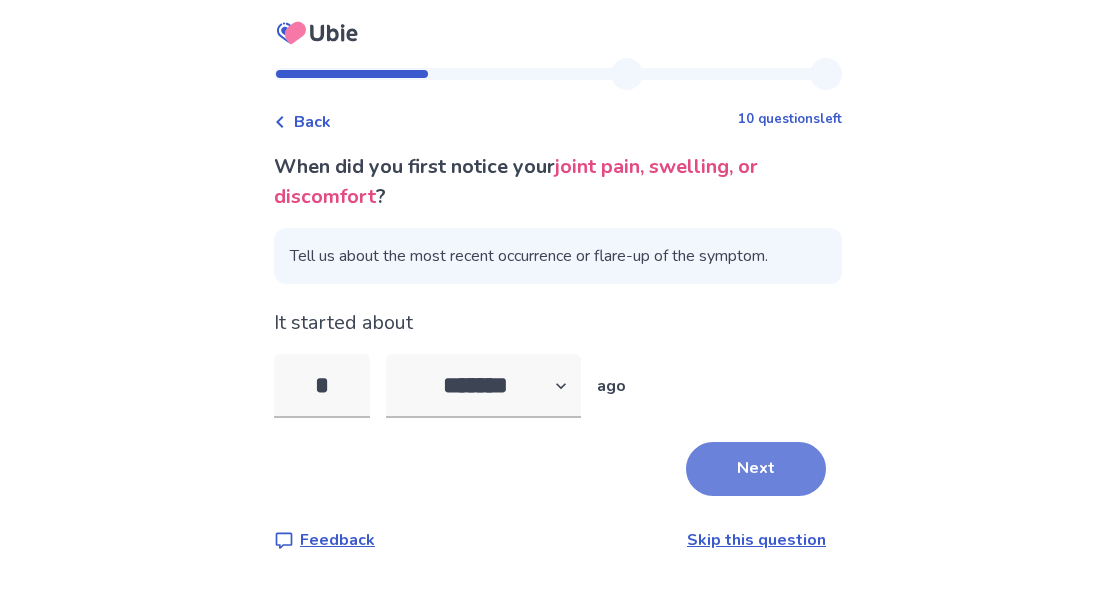 click on "Next" at bounding box center (756, 469) 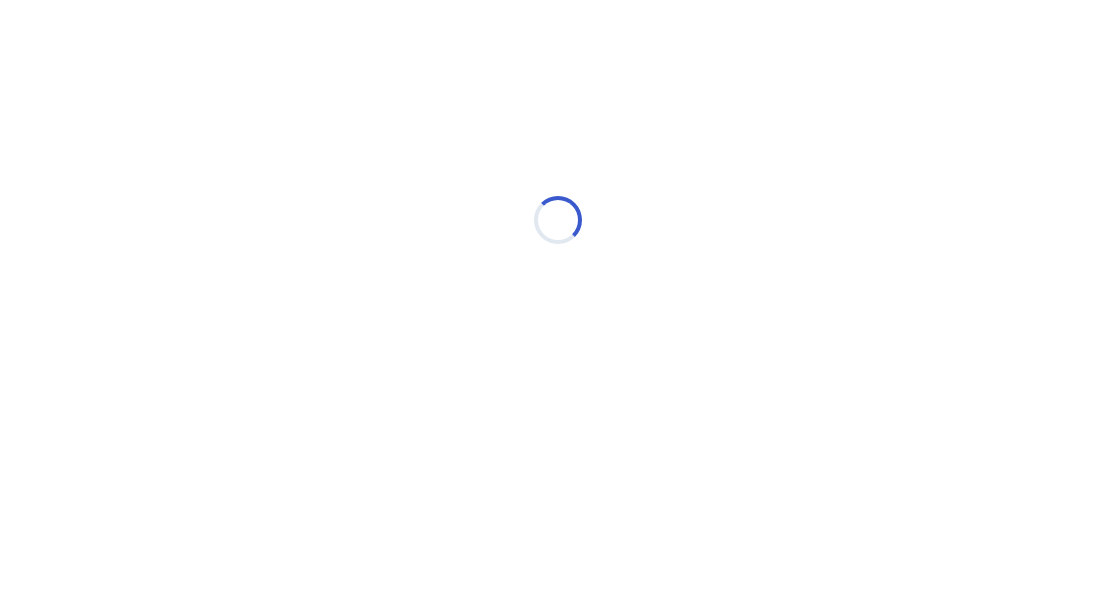 select on "*" 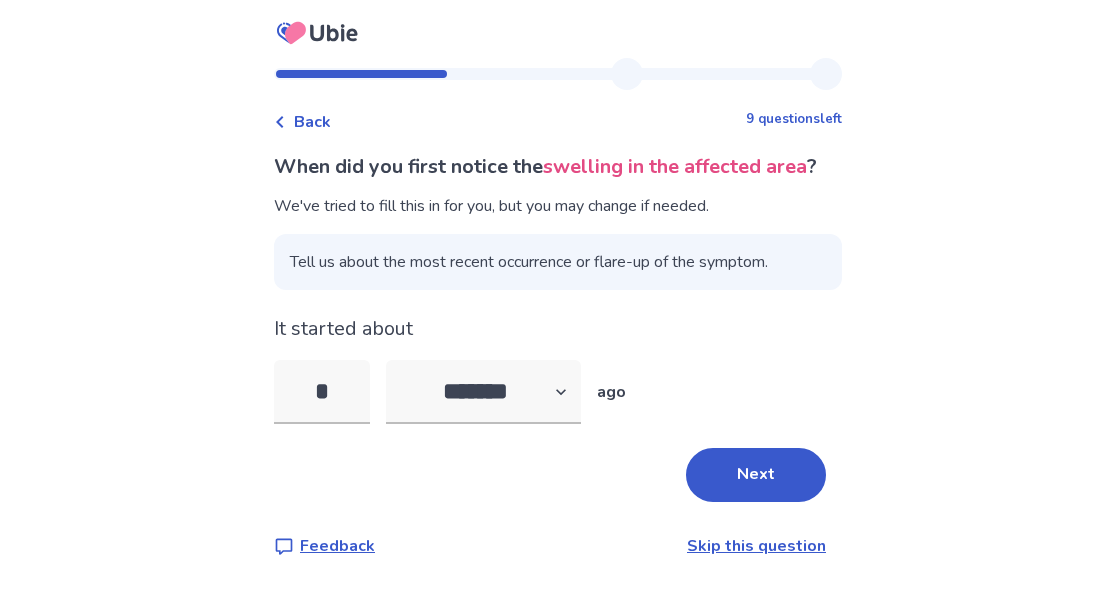 click on "When did you first notice the  swelling in the affected area ? We've tried to fill this in for you, but you may change if needed.
Tell us about the most recent occurrence or flare-up of the symptom. It started about  * ******* ****** ******* ******** *******  ago Next Feedback Skip this question" at bounding box center [558, 355] 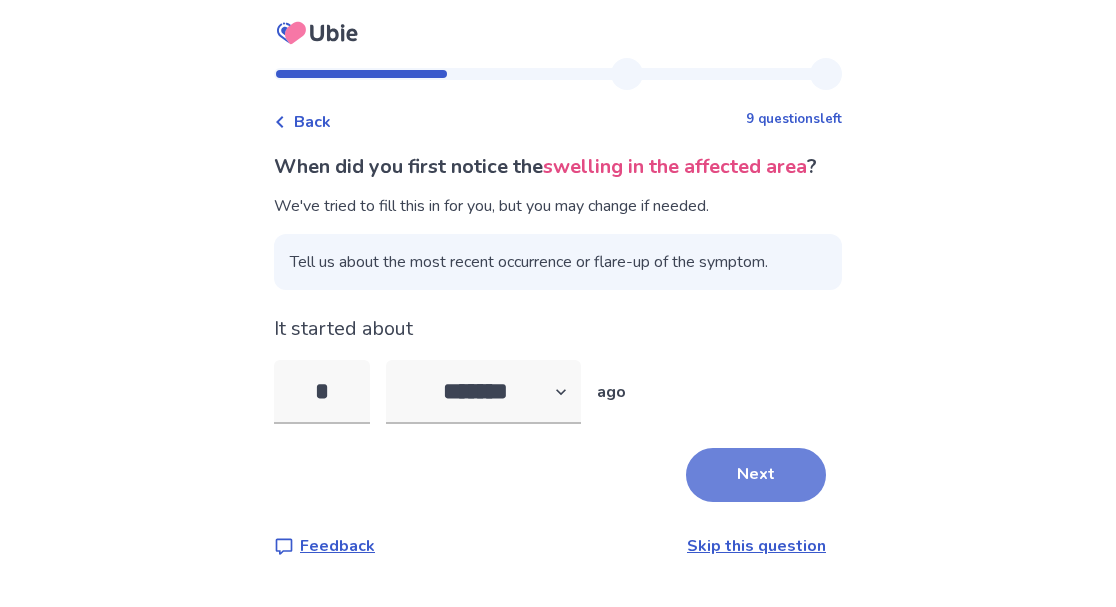 click on "Next" at bounding box center [756, 475] 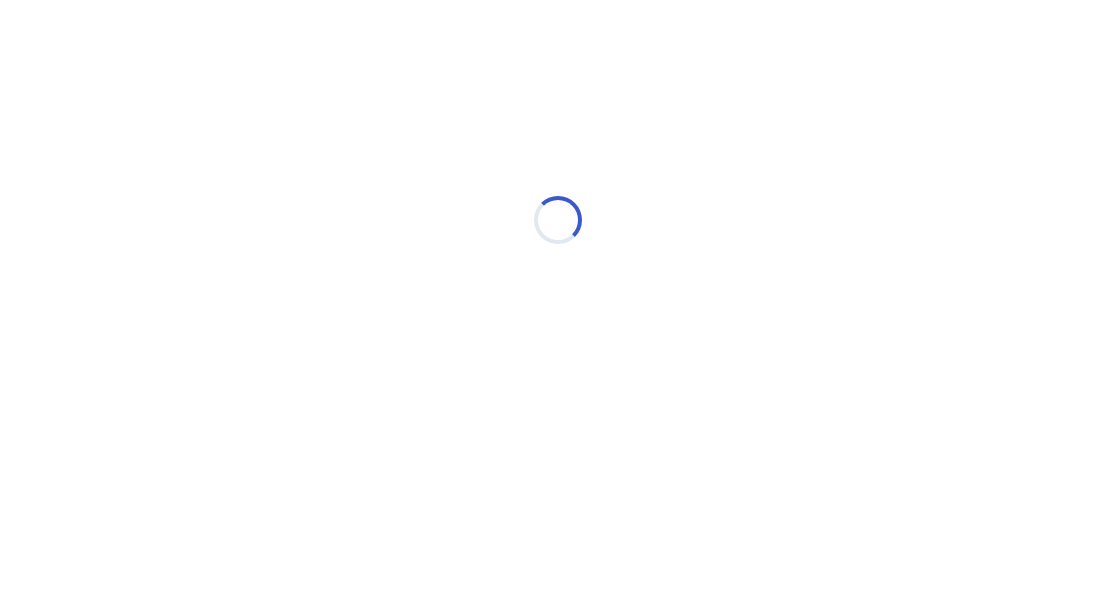 select on "*" 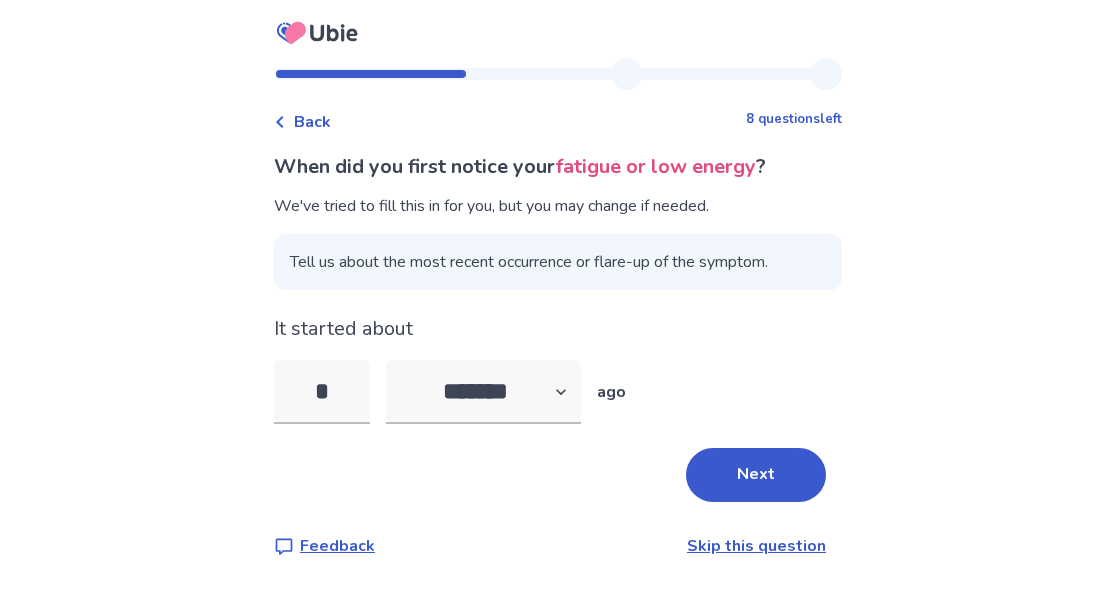 click on "Next" at bounding box center (756, 475) 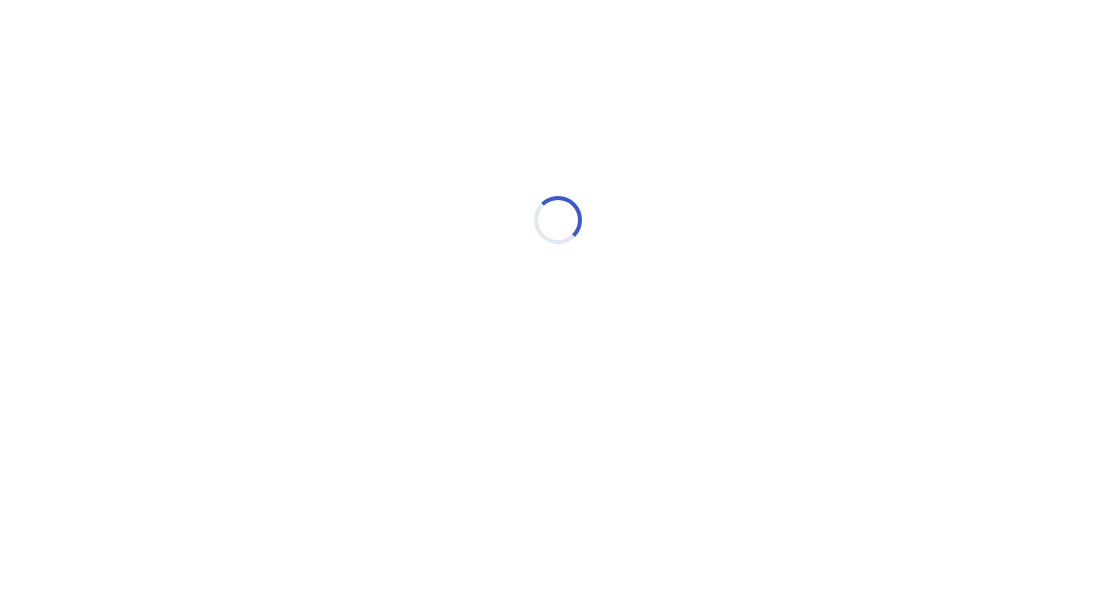 select on "*" 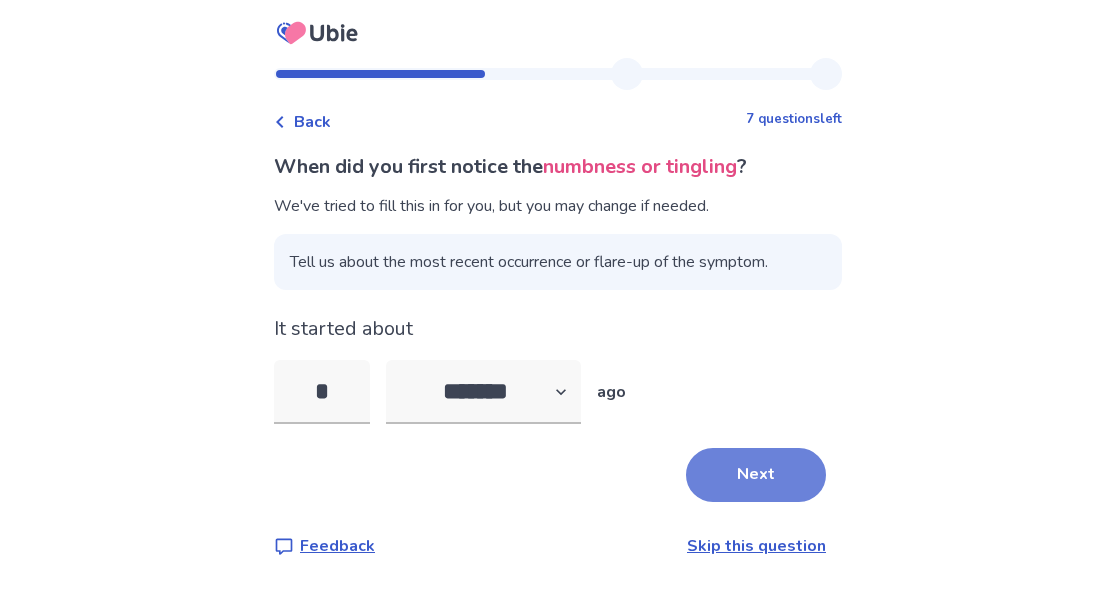 click on "Next" at bounding box center (756, 475) 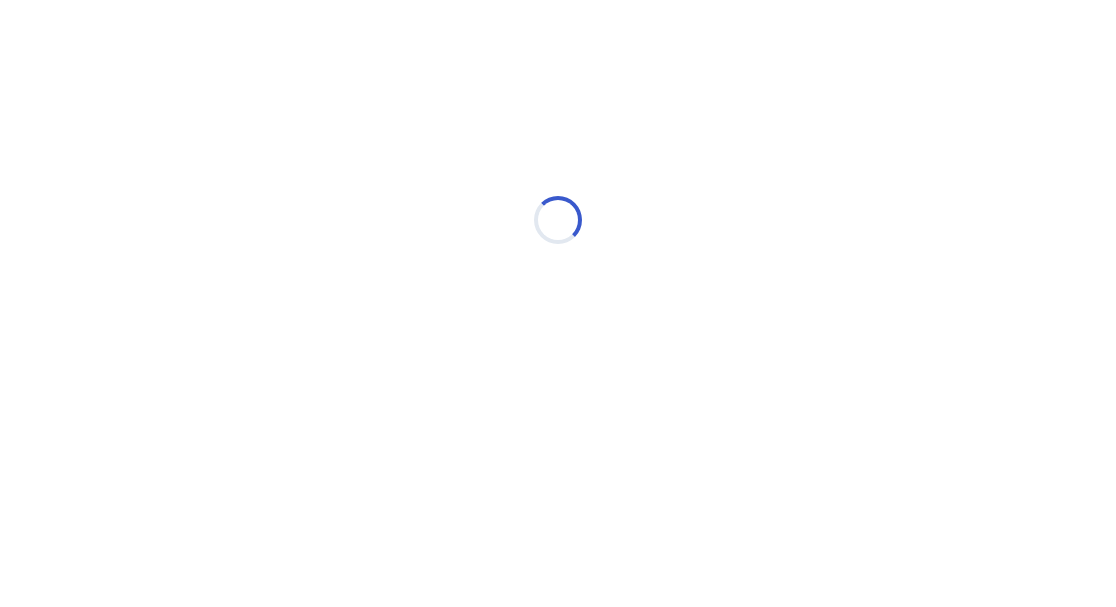 select on "*" 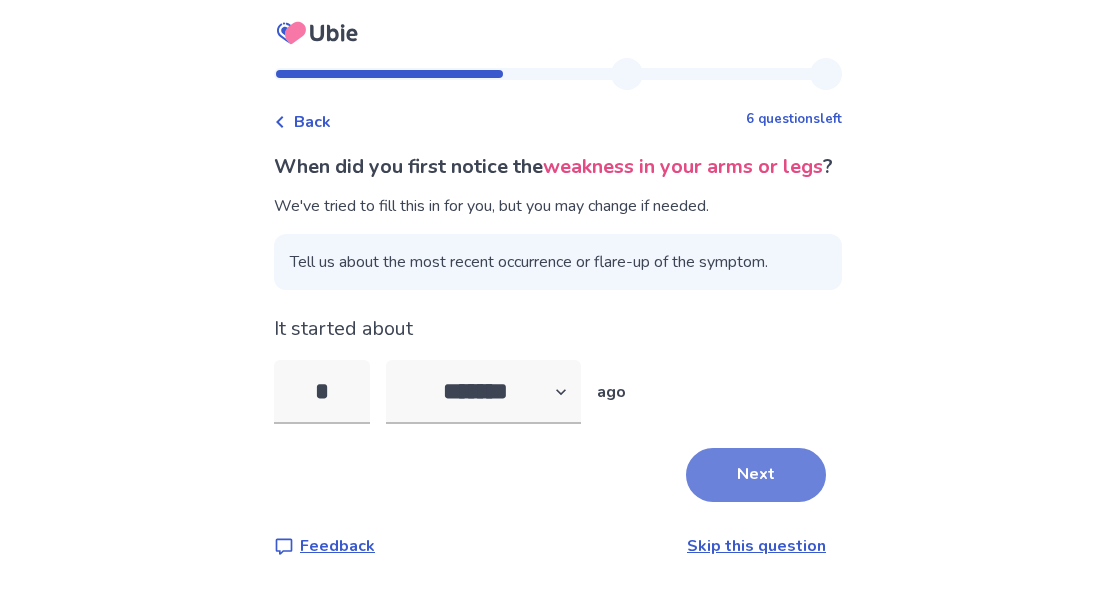 click on "Next" at bounding box center [756, 475] 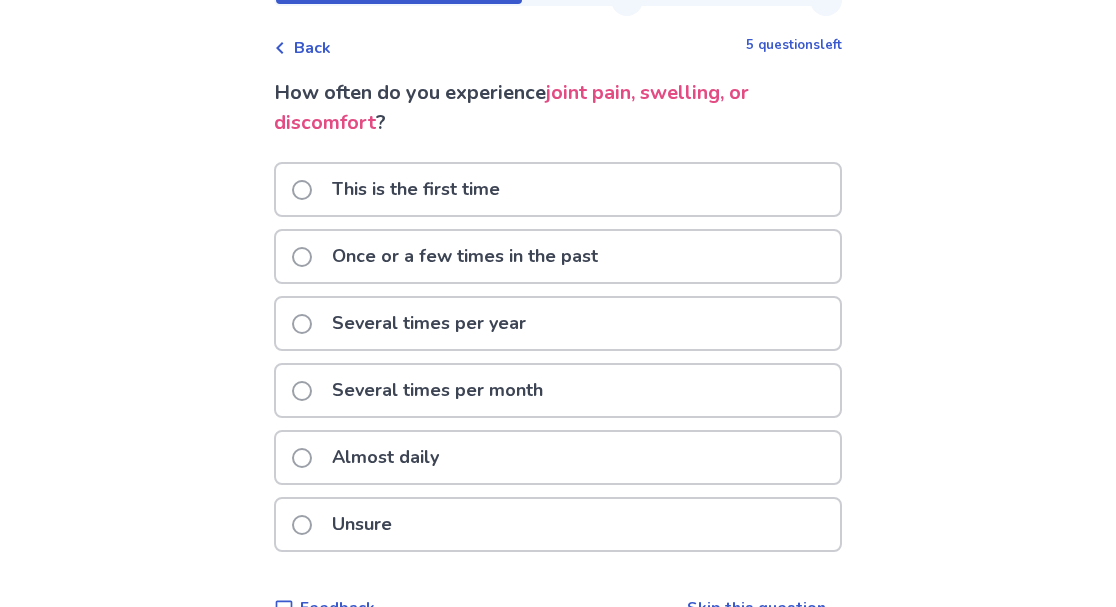 scroll, scrollTop: 78, scrollLeft: 0, axis: vertical 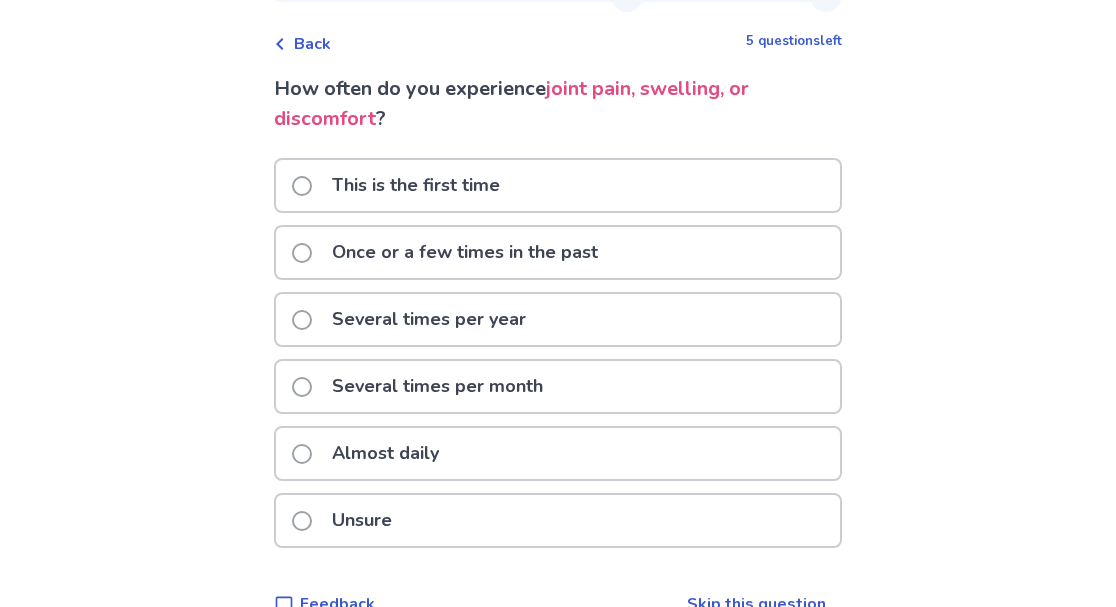 click on "Several times per year" at bounding box center [558, 319] 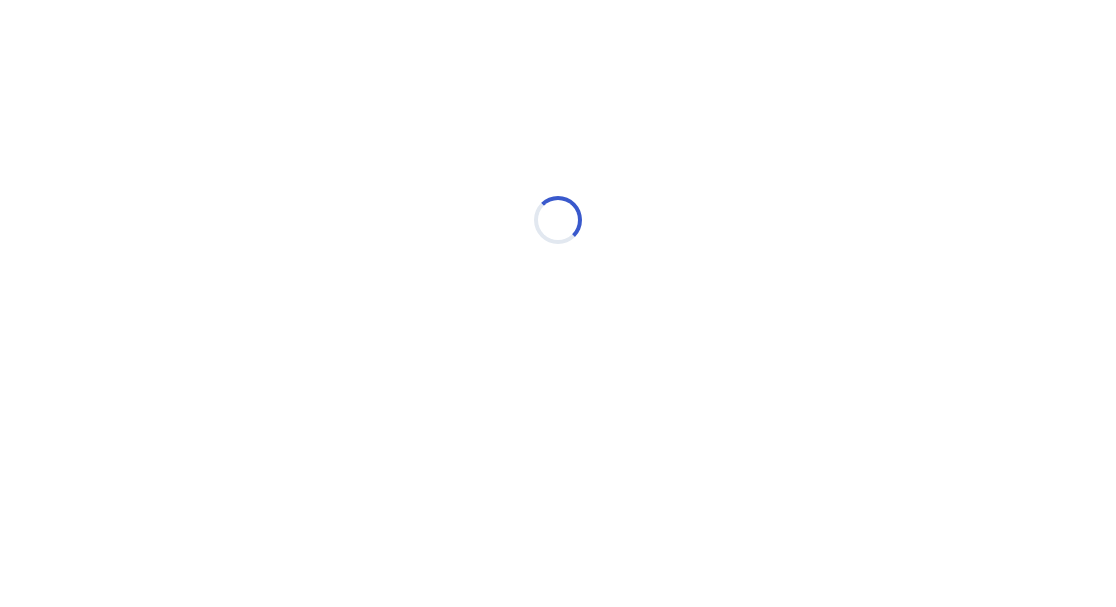 scroll, scrollTop: 0, scrollLeft: 0, axis: both 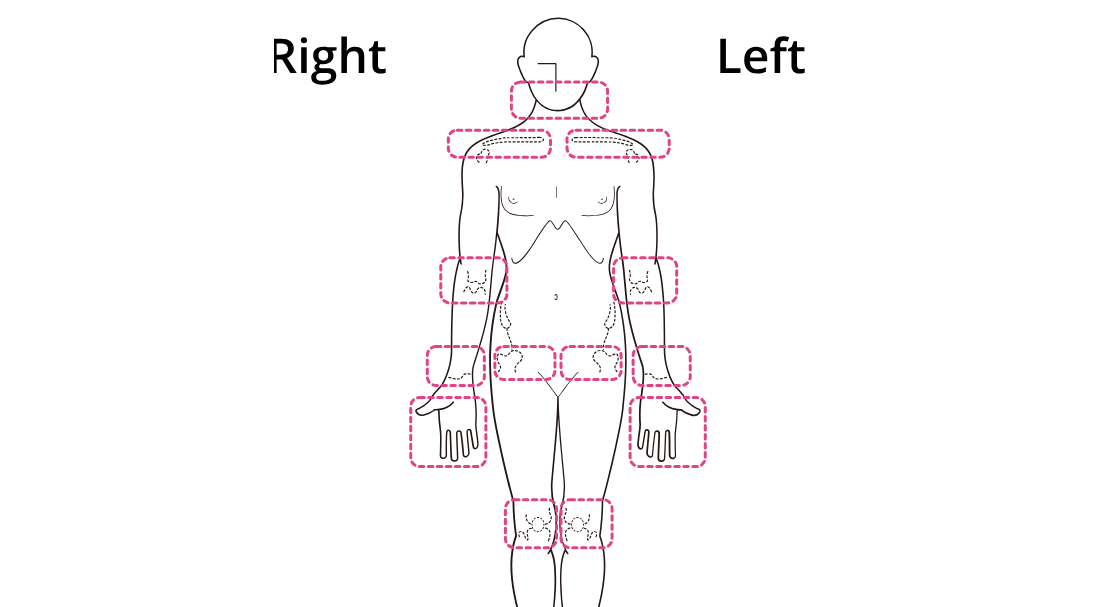 click at bounding box center (558, 379) 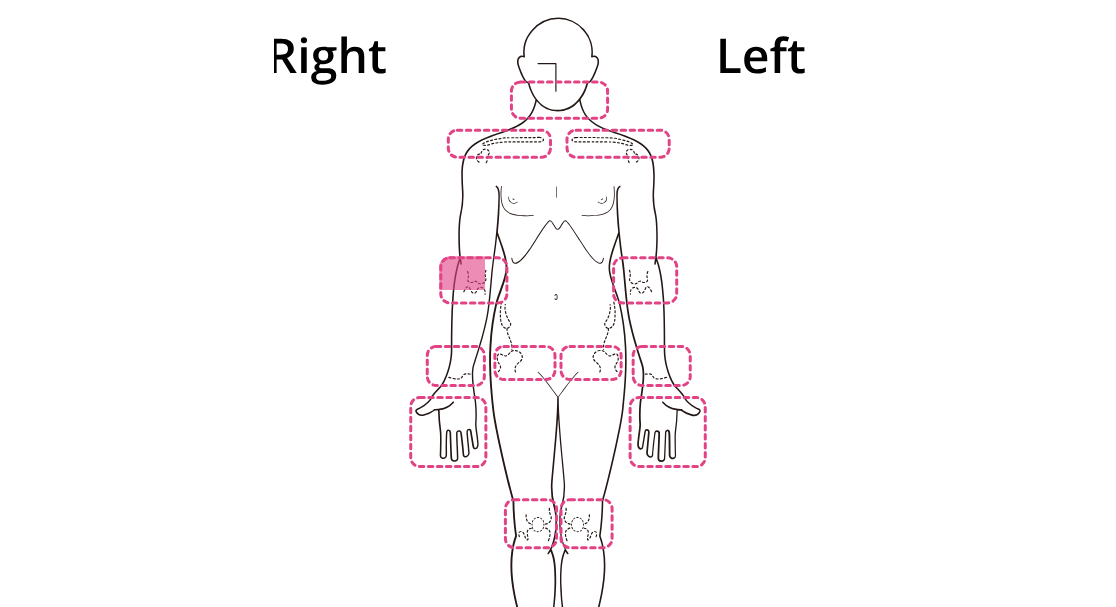 click at bounding box center [558, 379] 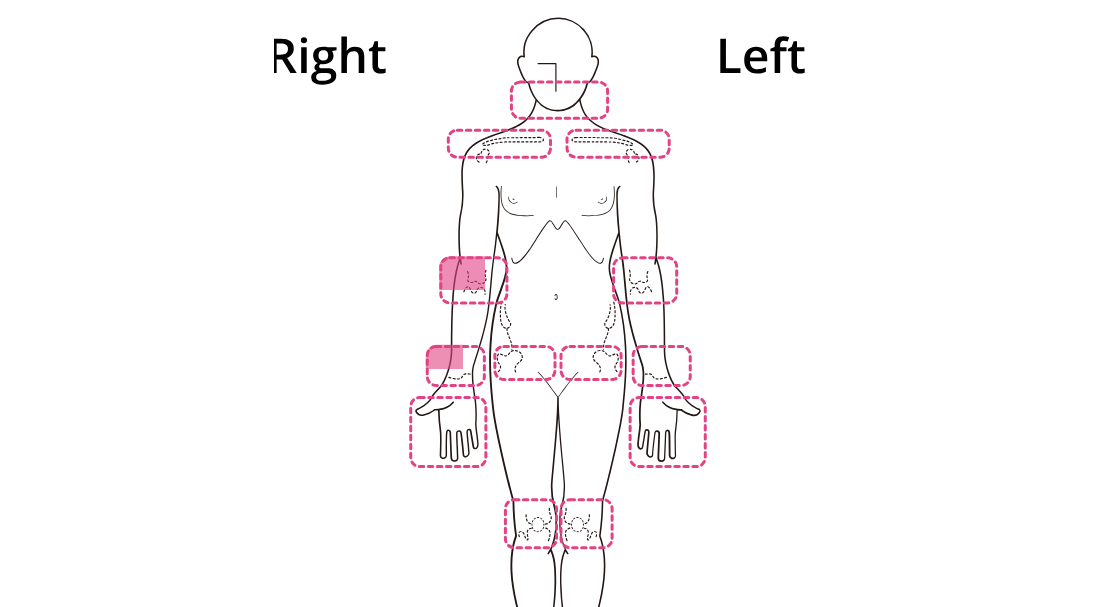 click at bounding box center [558, 379] 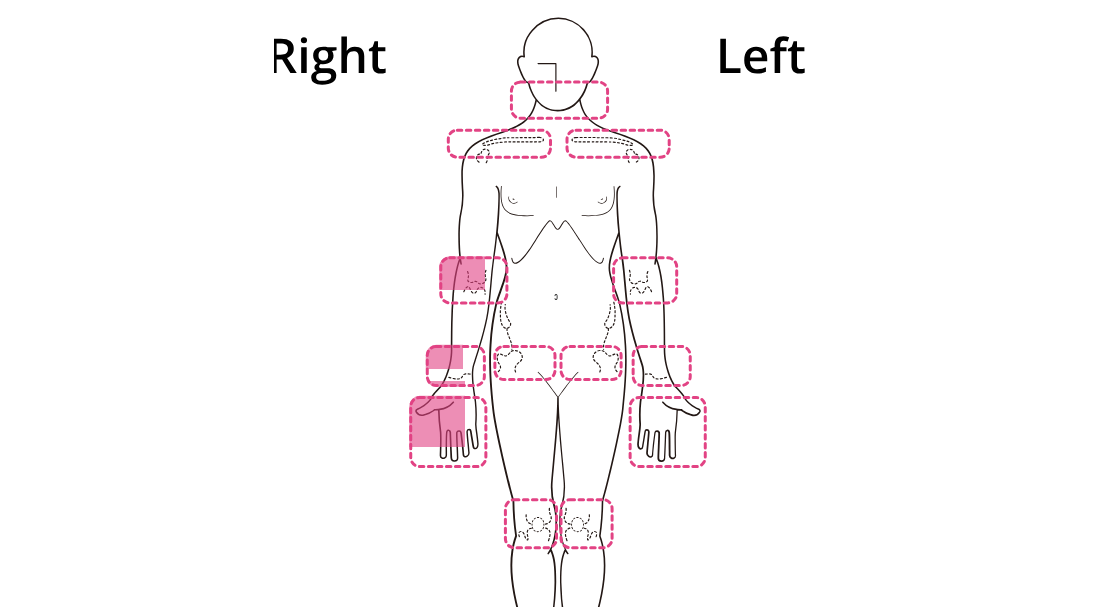 click at bounding box center [558, 379] 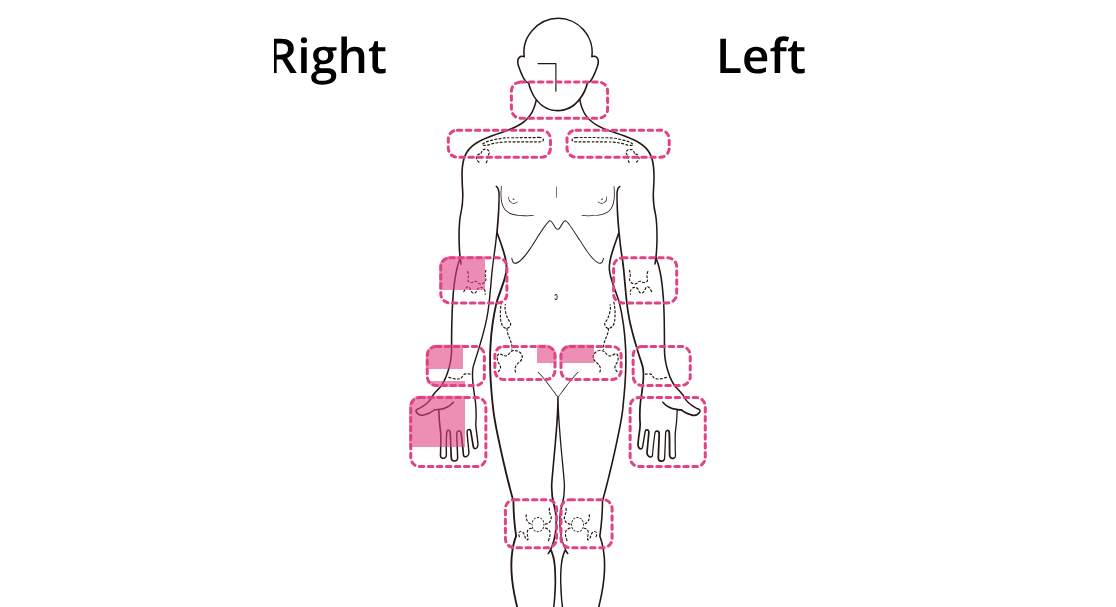 click at bounding box center [558, 379] 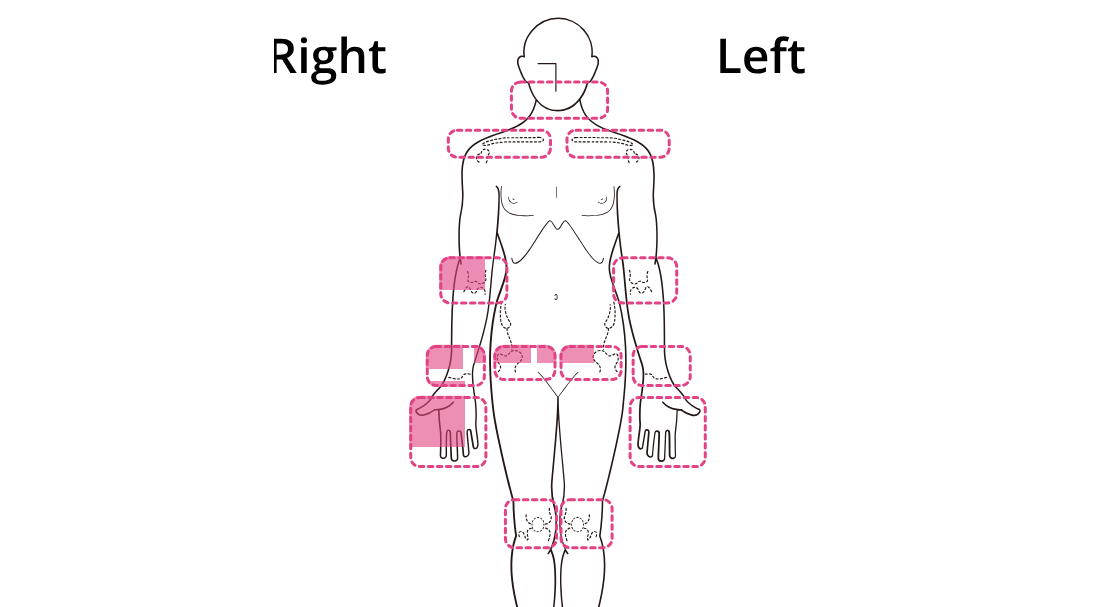 click at bounding box center (558, 379) 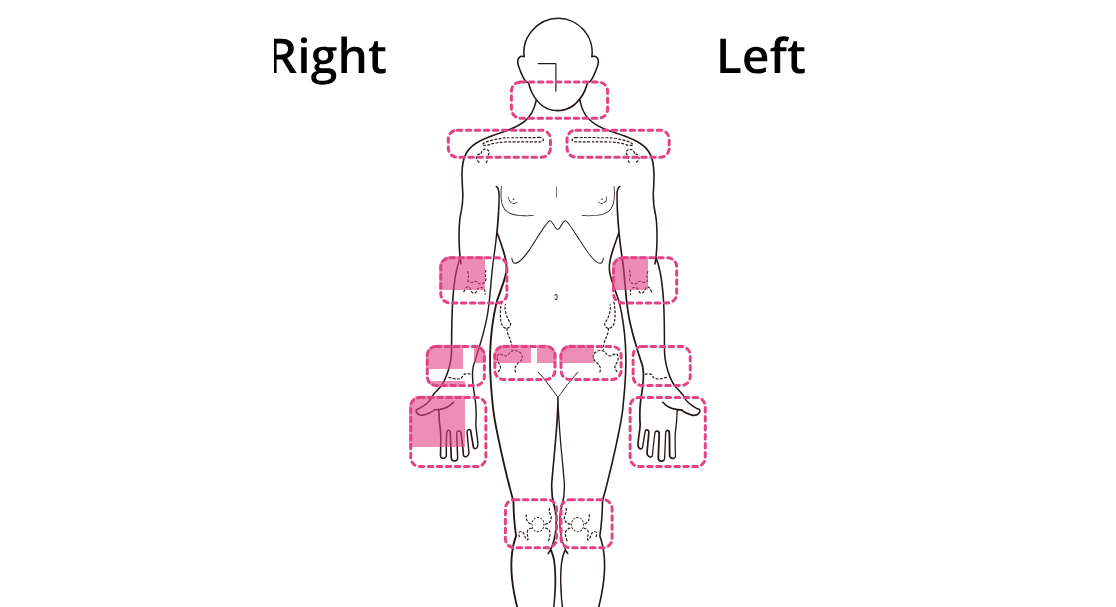 click at bounding box center (558, 379) 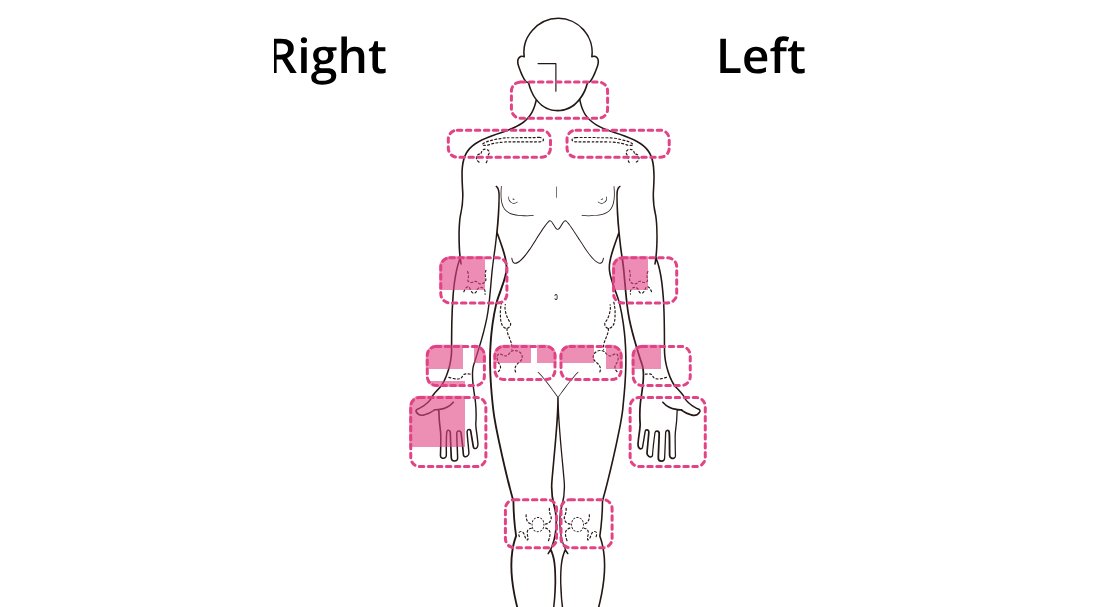 click at bounding box center [558, 379] 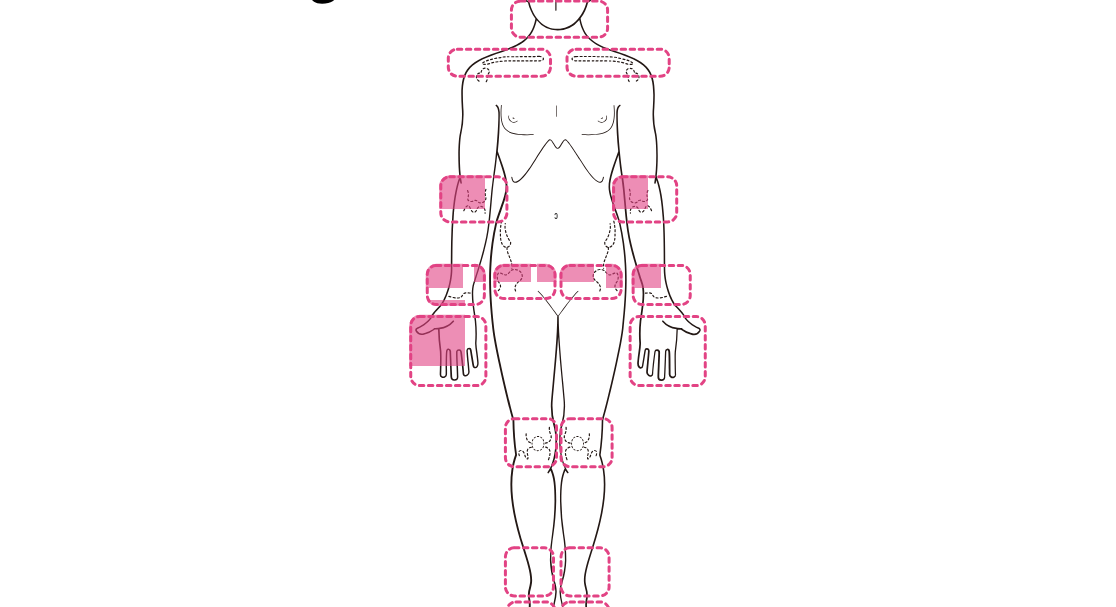 scroll, scrollTop: 335, scrollLeft: 0, axis: vertical 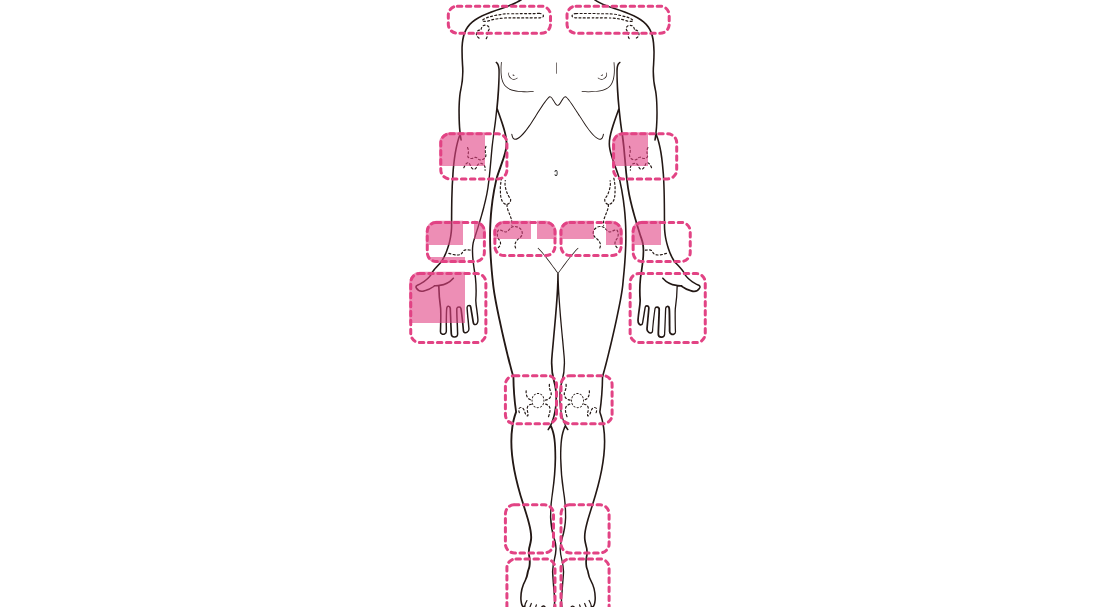 click at bounding box center (558, 255) 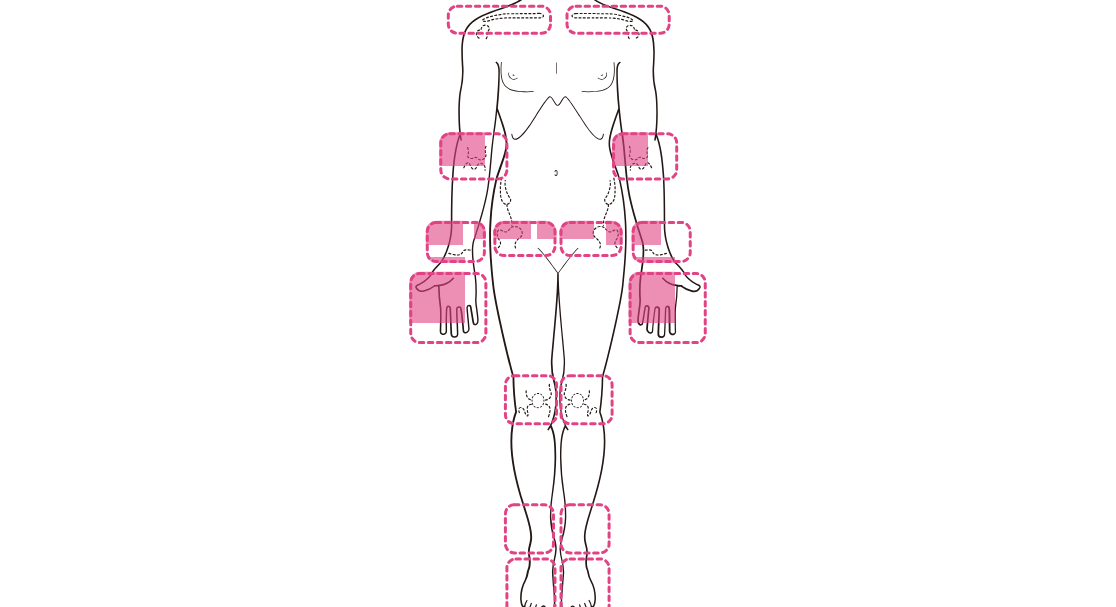 click at bounding box center (558, 255) 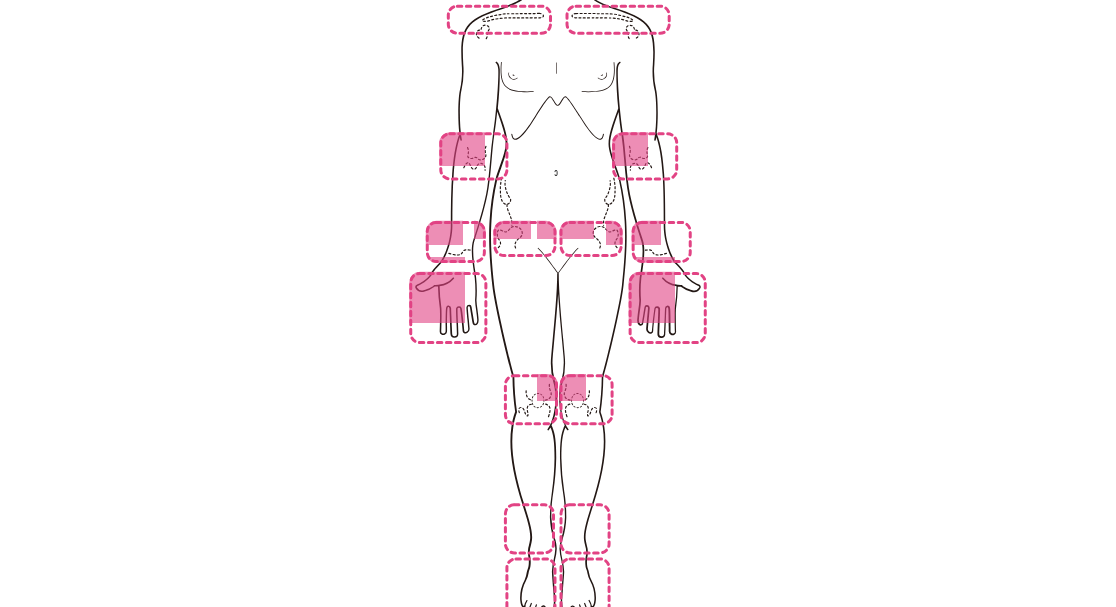 click at bounding box center (558, 255) 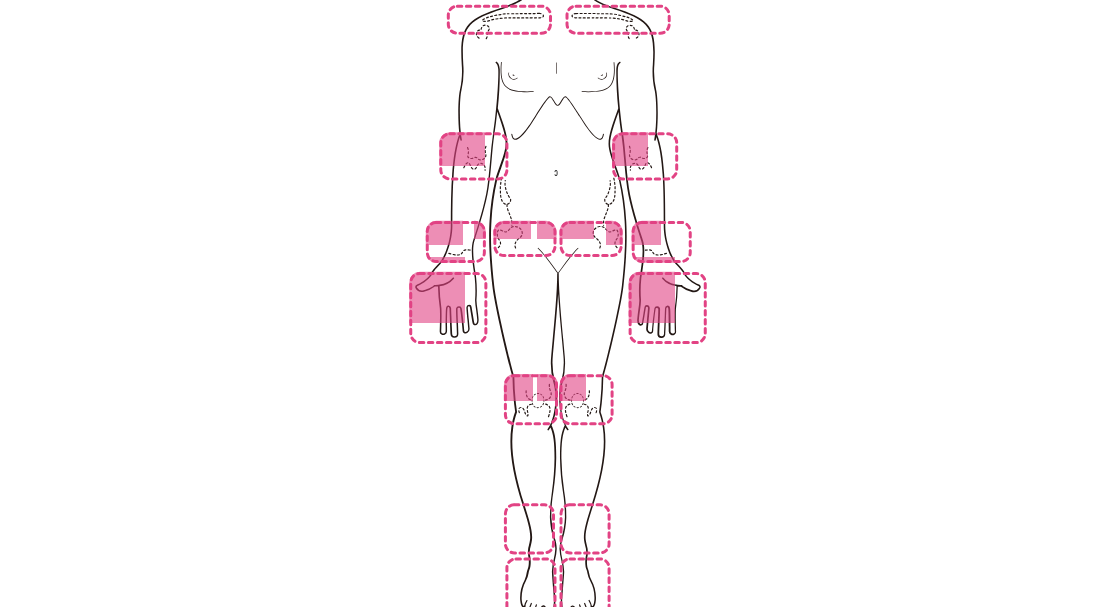 click at bounding box center (558, 255) 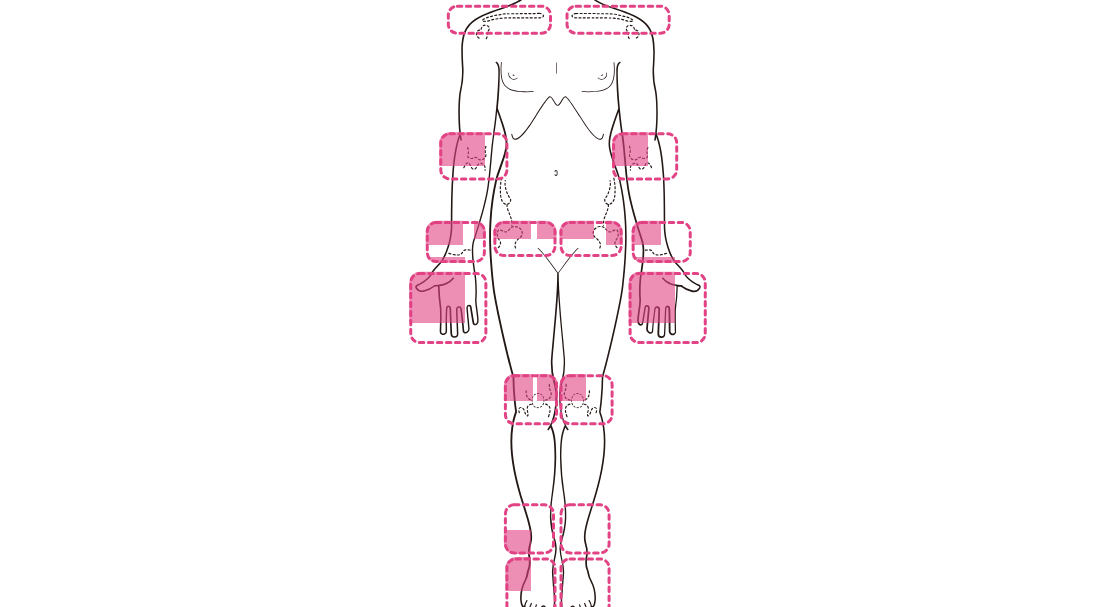 click at bounding box center (558, 255) 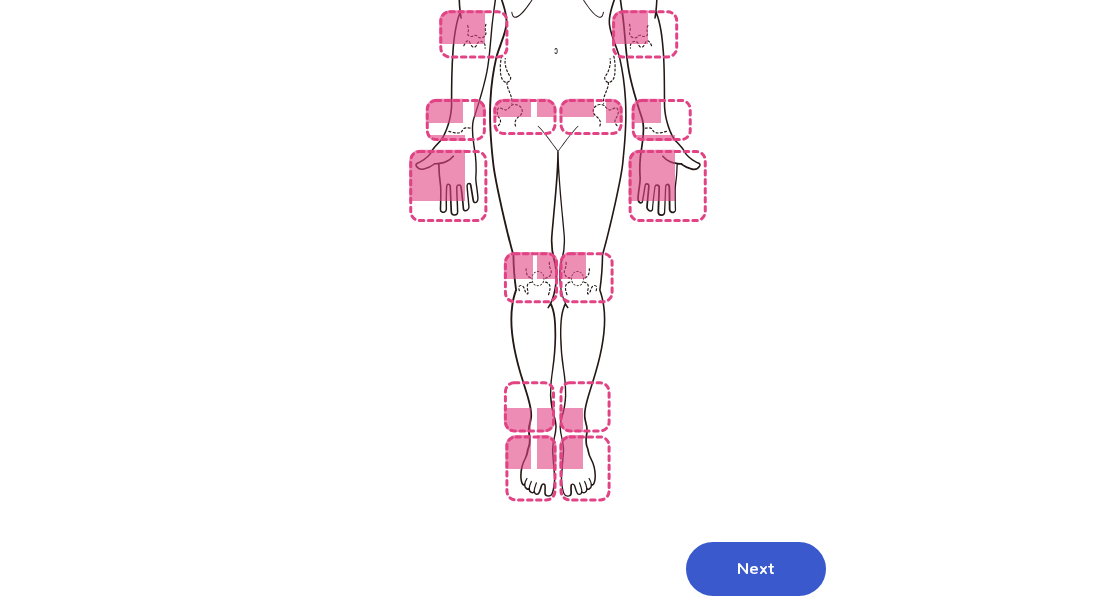 scroll, scrollTop: 485, scrollLeft: 0, axis: vertical 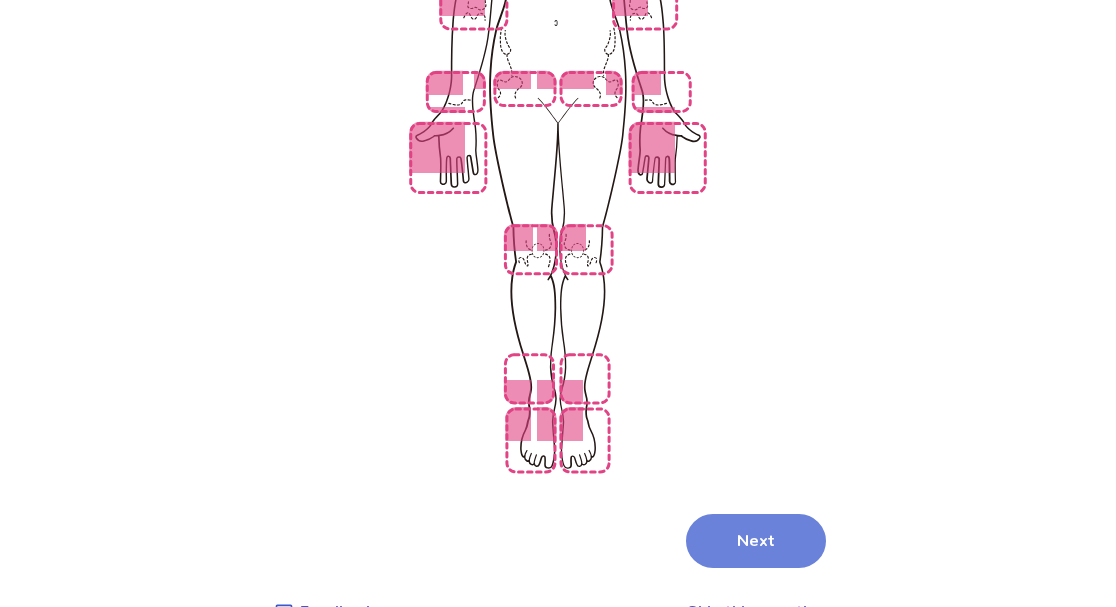 click on "Next" at bounding box center [756, 541] 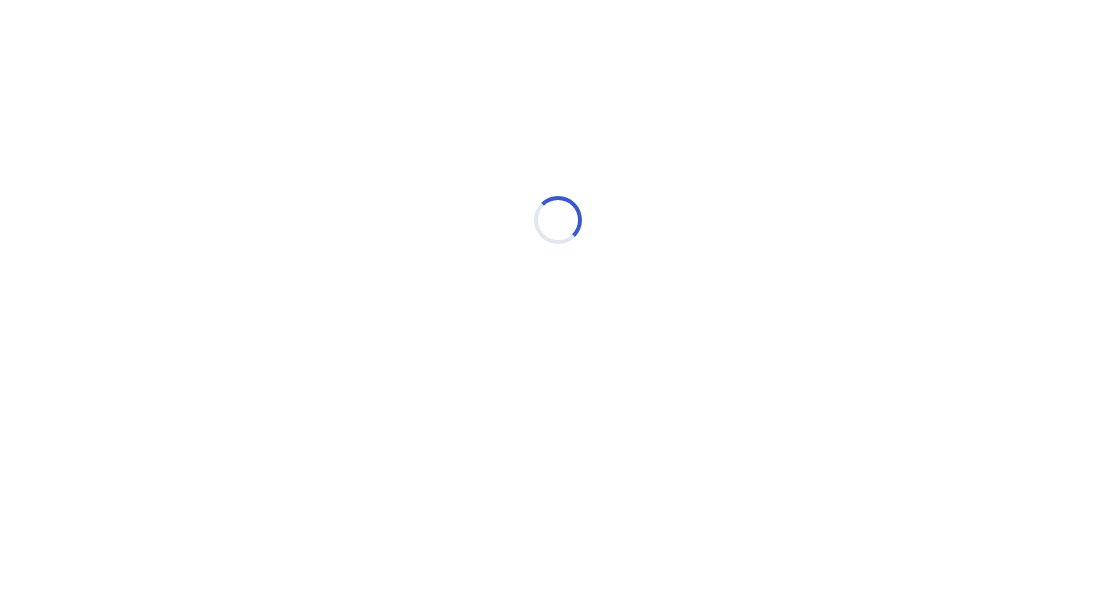 scroll, scrollTop: 0, scrollLeft: 0, axis: both 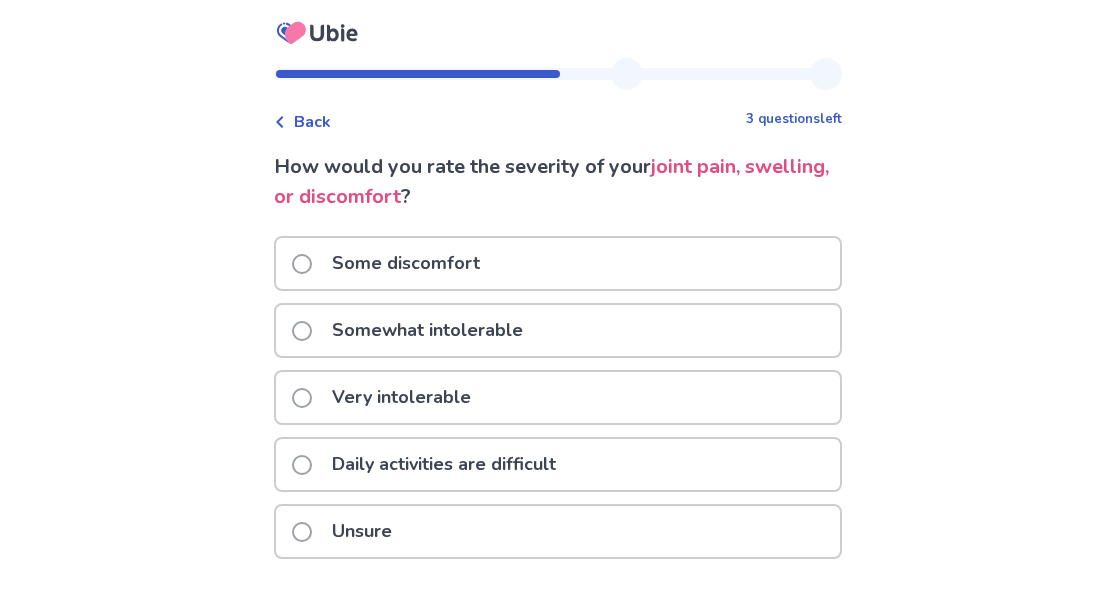 click on "Daily activities are difficult" at bounding box center [558, 464] 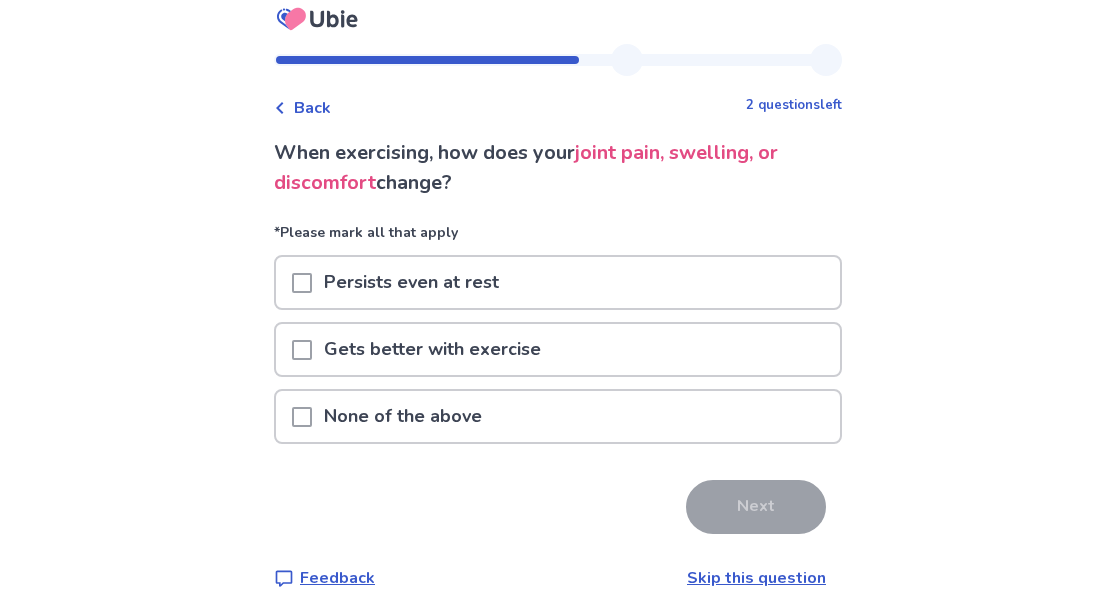 scroll, scrollTop: 29, scrollLeft: 0, axis: vertical 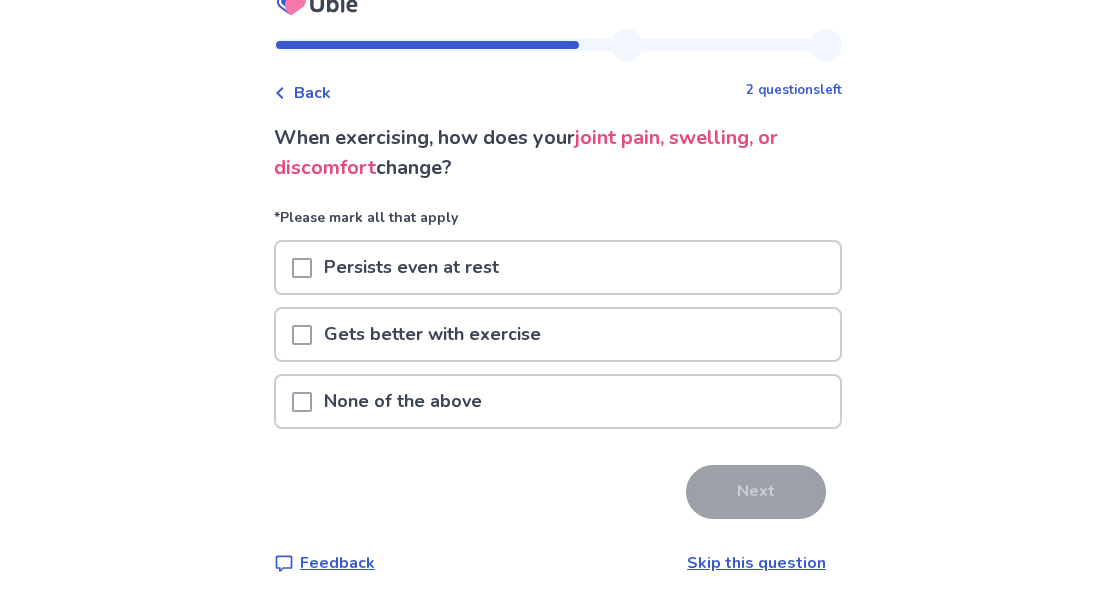 click on "Persists even at rest" at bounding box center (558, 267) 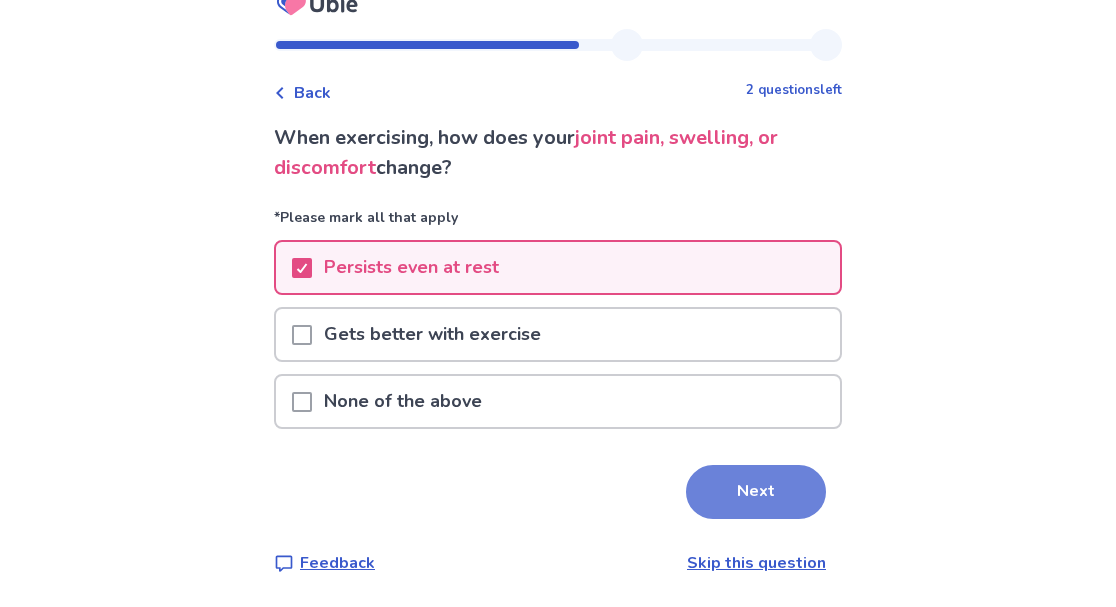 click on "Next" at bounding box center [756, 492] 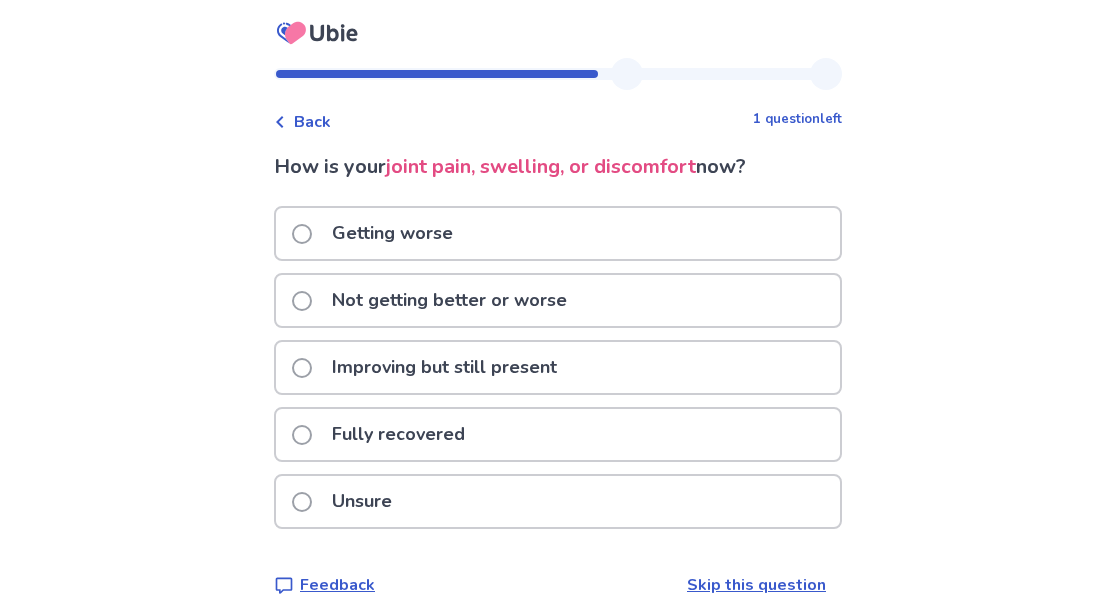click on "Not getting better or worse" at bounding box center (558, 300) 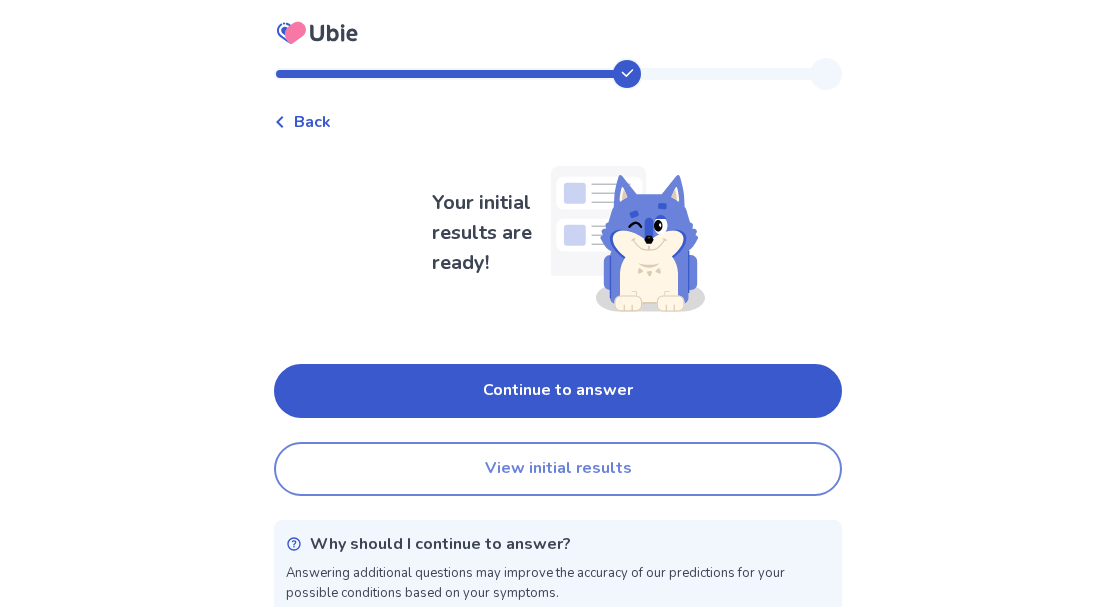click on "View initial results" at bounding box center (558, 469) 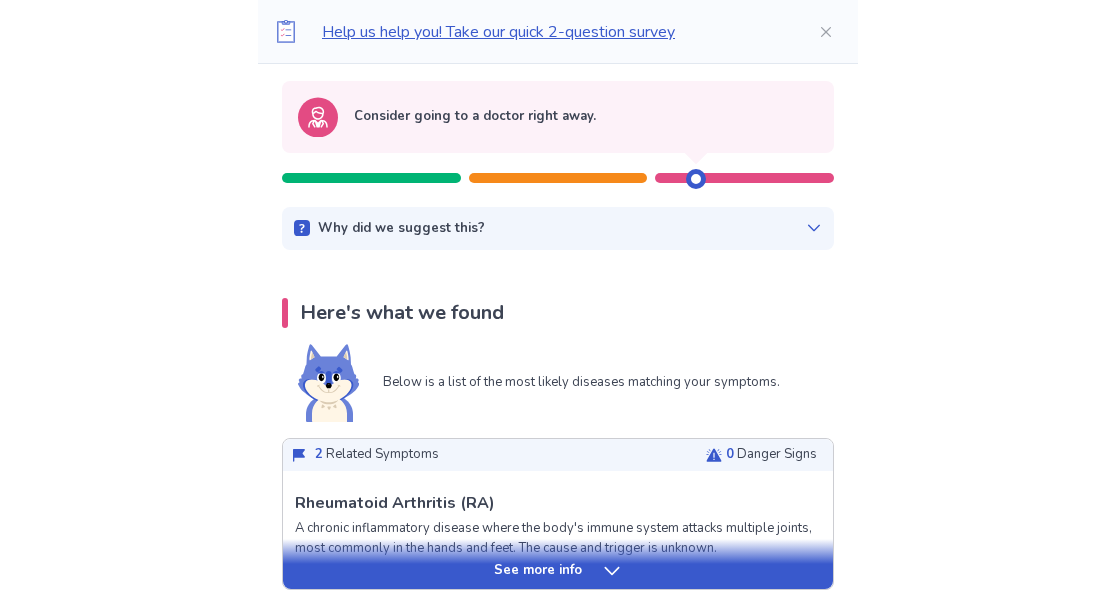 scroll, scrollTop: 0, scrollLeft: 0, axis: both 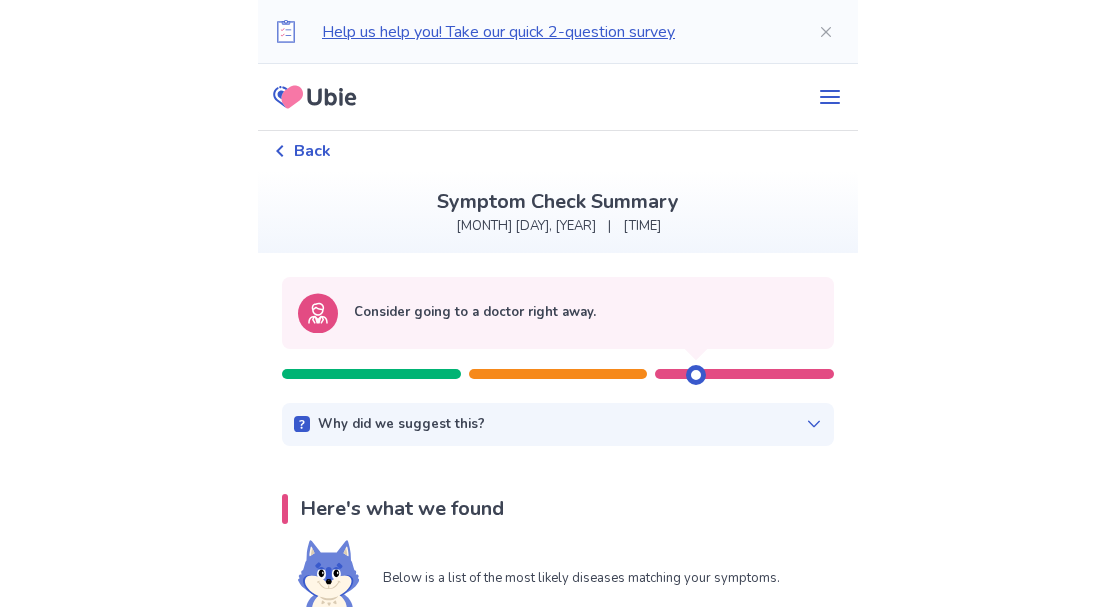 click on "Back" at bounding box center [312, 151] 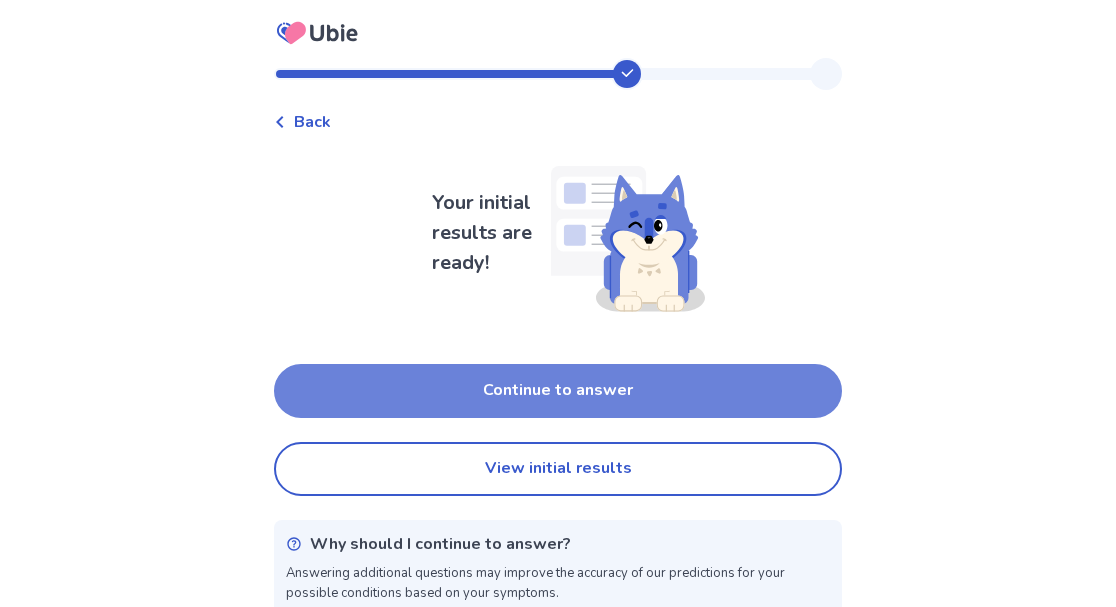 click on "Continue to answer" at bounding box center (558, 391) 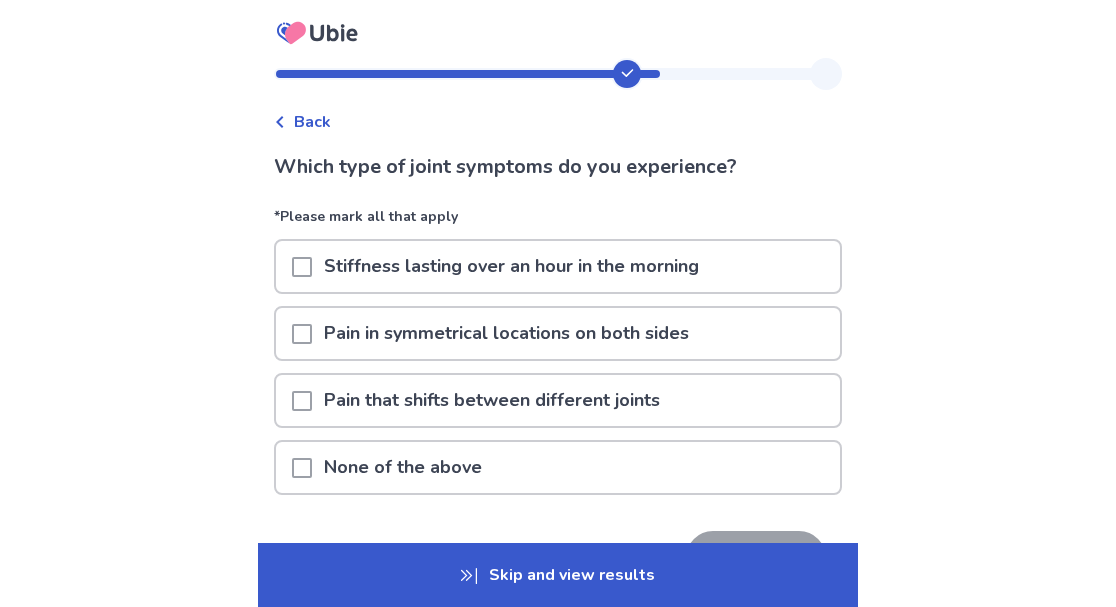 click on "Stiffness lasting over an hour in the morning" at bounding box center (511, 266) 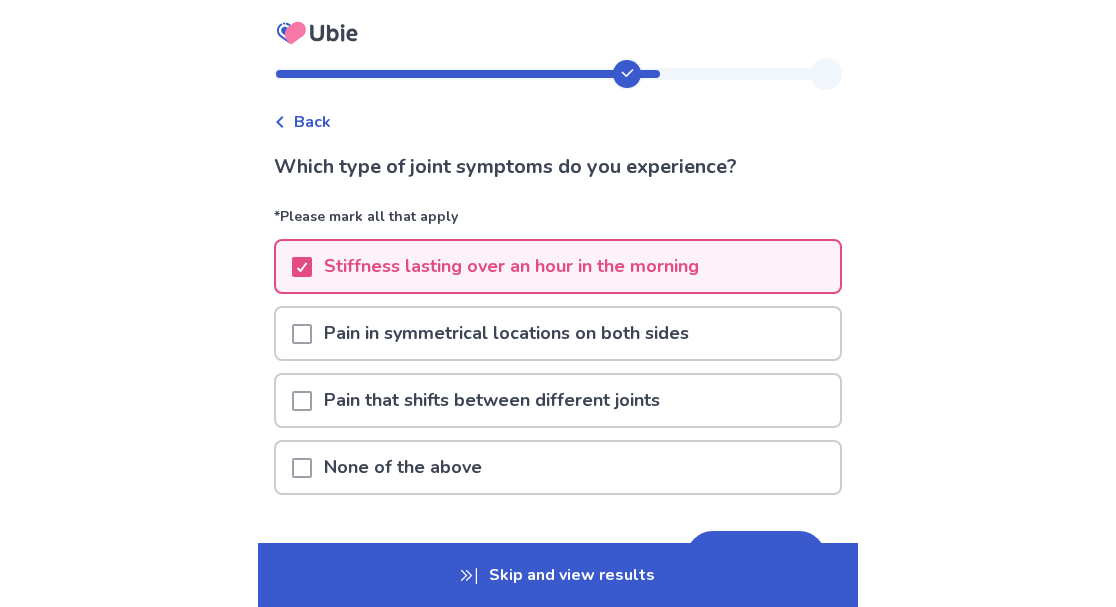 click at bounding box center (302, 333) 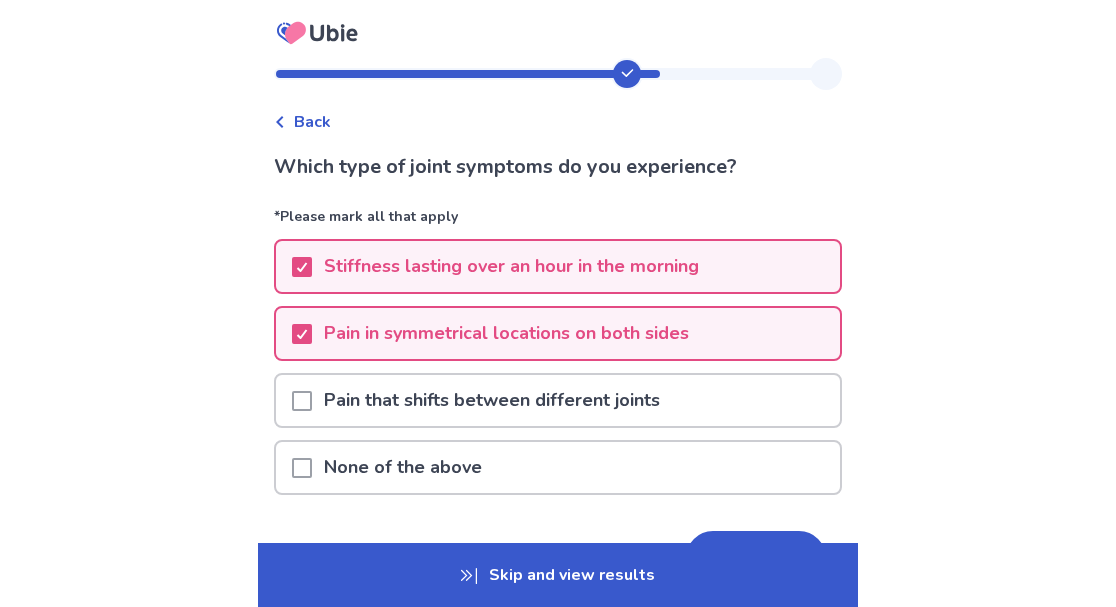 click at bounding box center [302, 400] 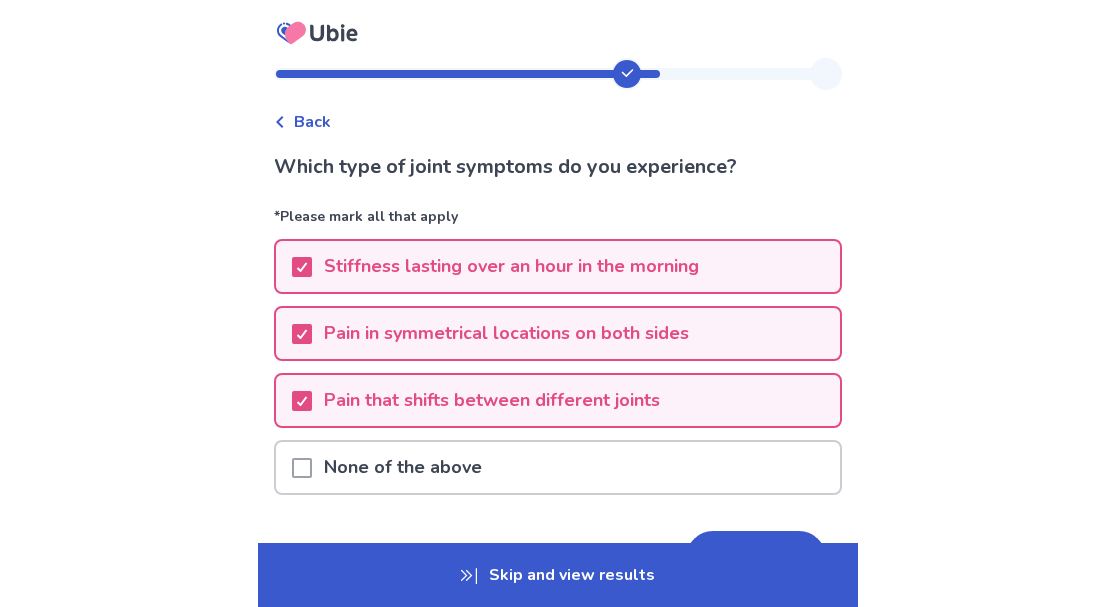 scroll, scrollTop: 130, scrollLeft: 0, axis: vertical 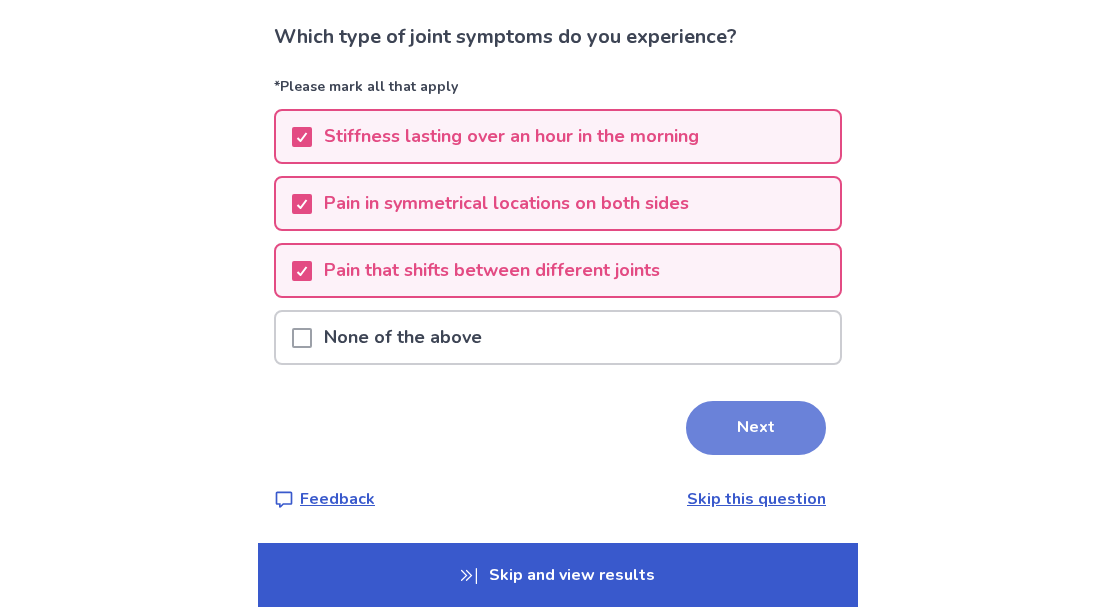 click on "Next" at bounding box center (756, 428) 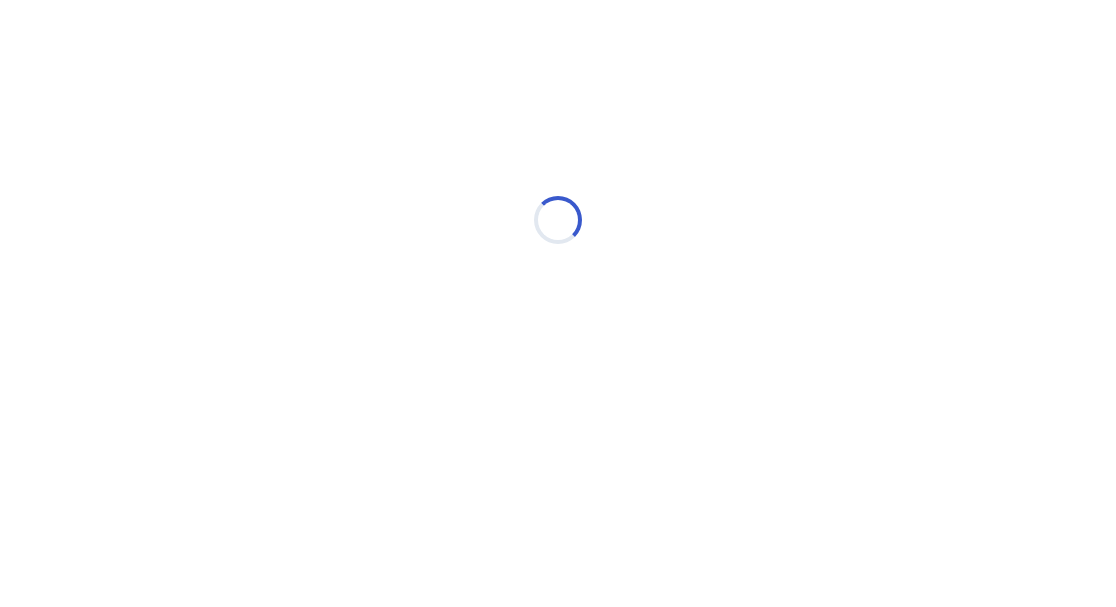 scroll, scrollTop: 0, scrollLeft: 0, axis: both 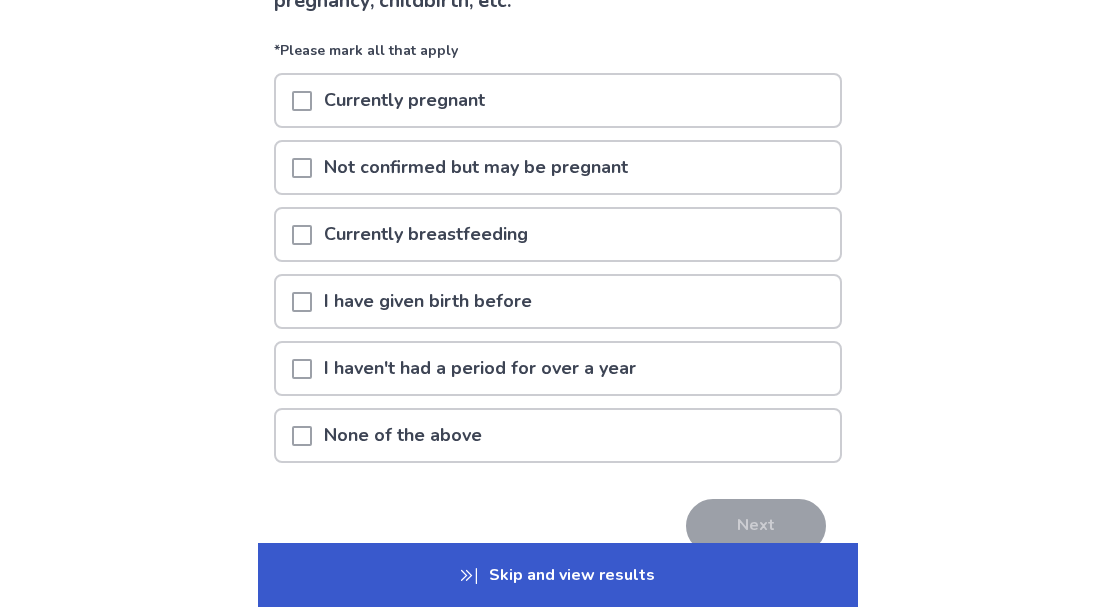 click on "None of the above" at bounding box center [403, 435] 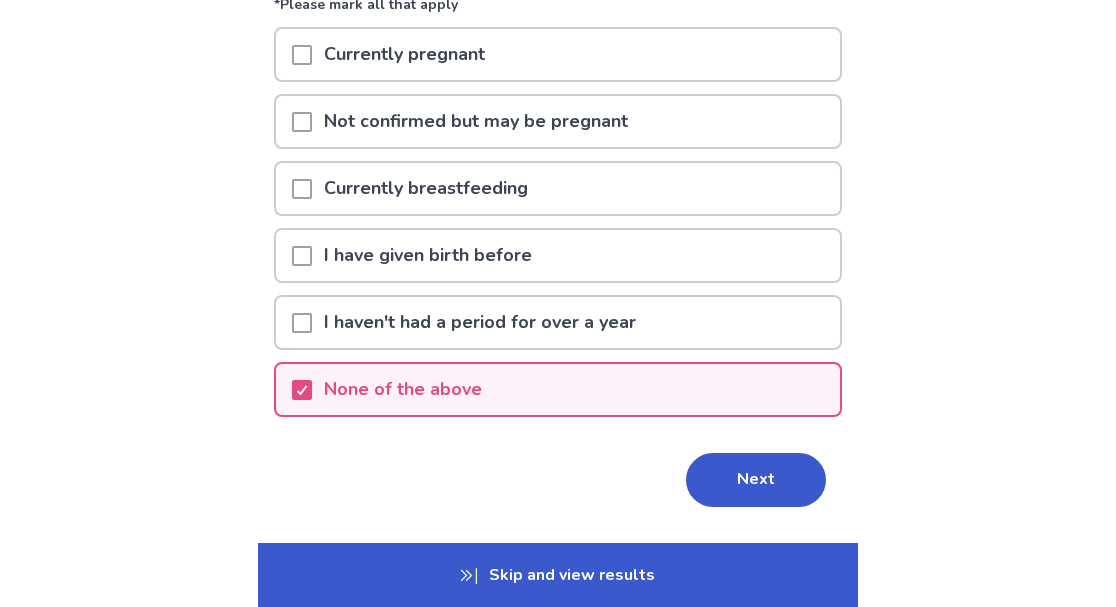 scroll, scrollTop: 250, scrollLeft: 0, axis: vertical 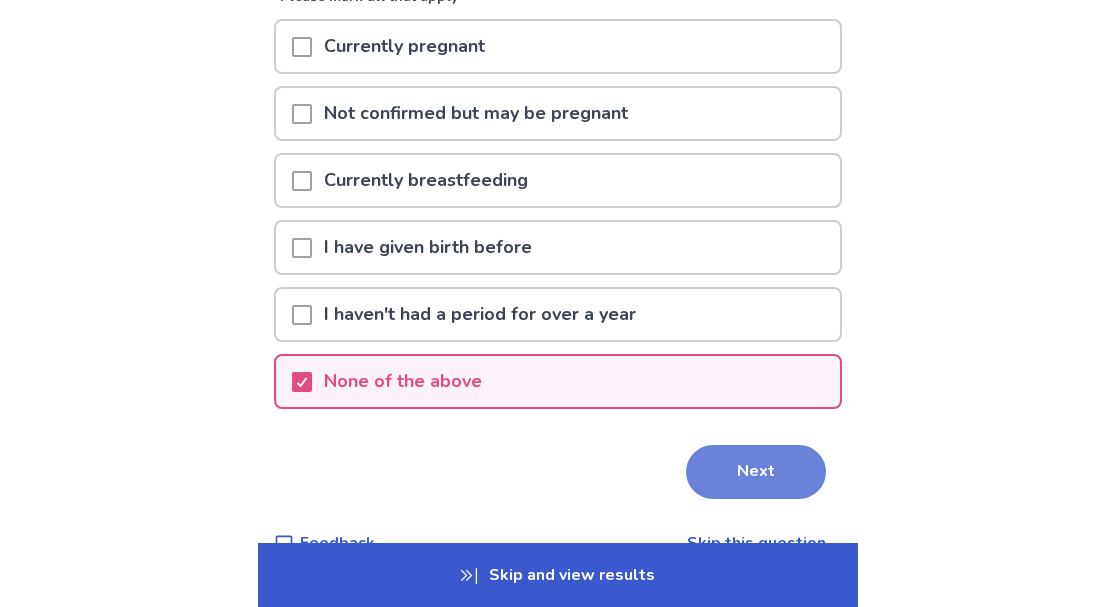 click on "Next" at bounding box center [756, 472] 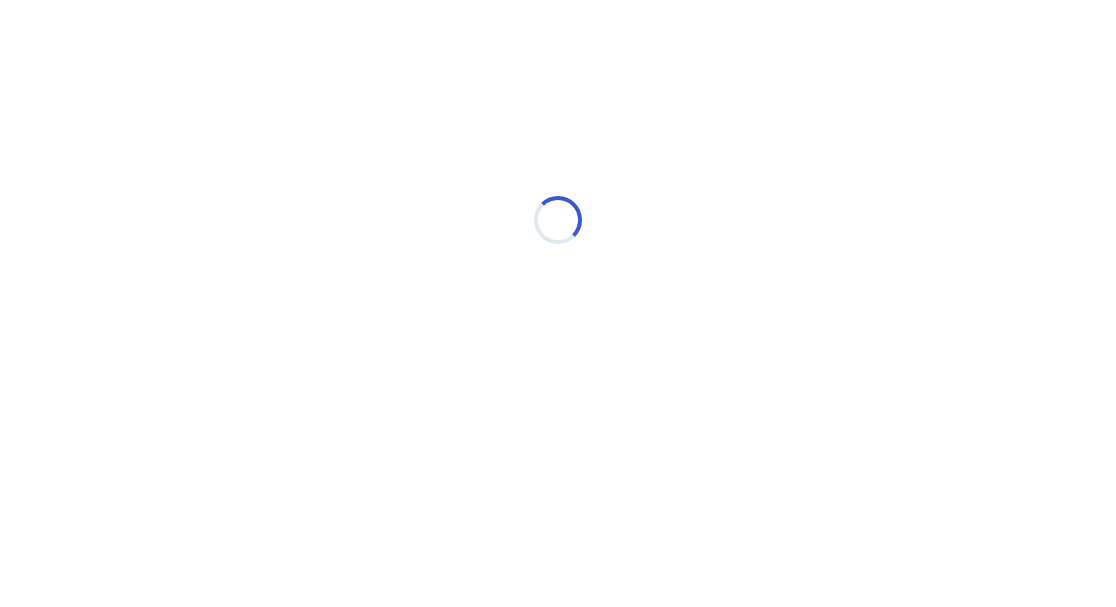 scroll, scrollTop: 0, scrollLeft: 0, axis: both 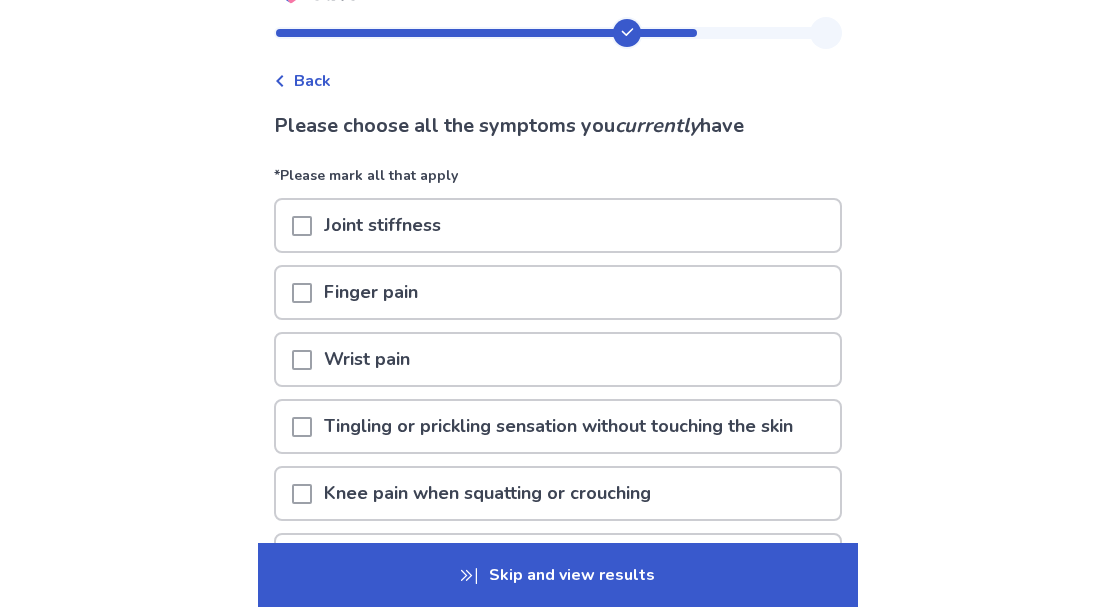 click at bounding box center [302, 293] 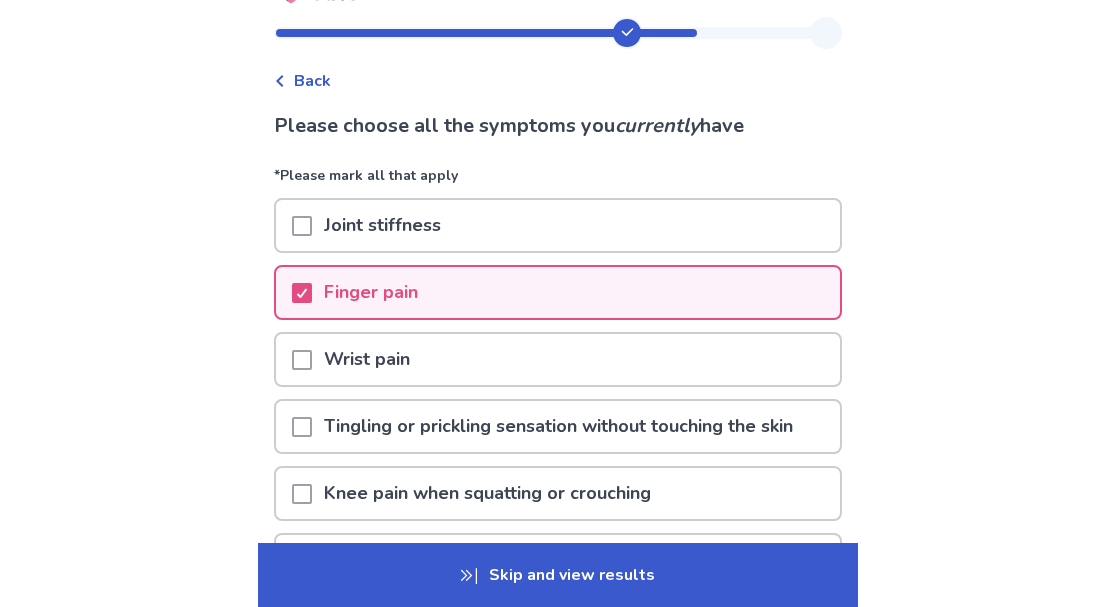 click at bounding box center [302, 360] 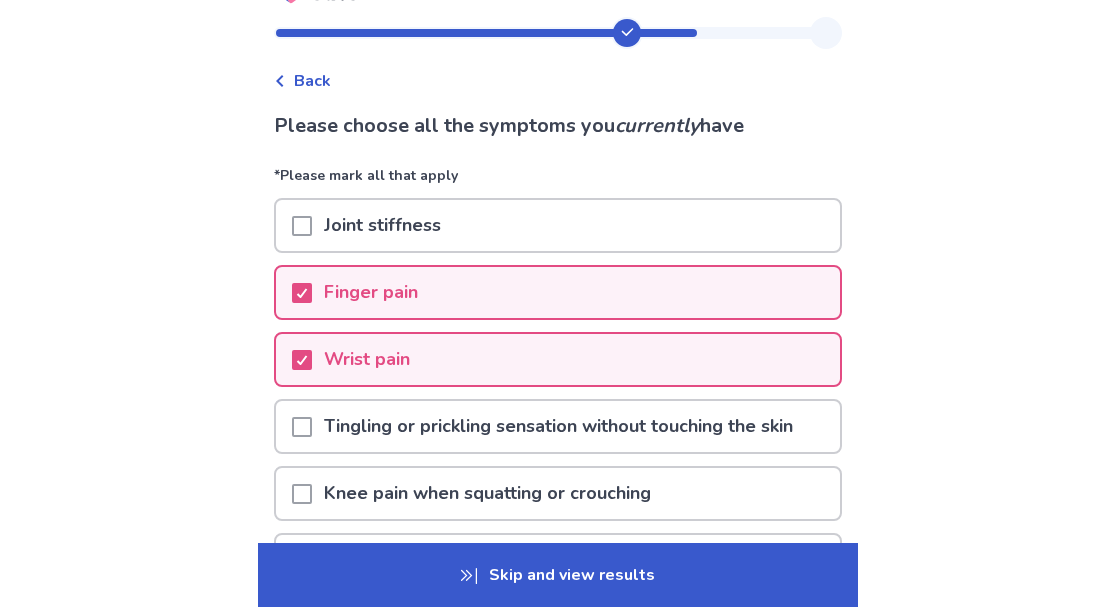 click at bounding box center [302, 427] 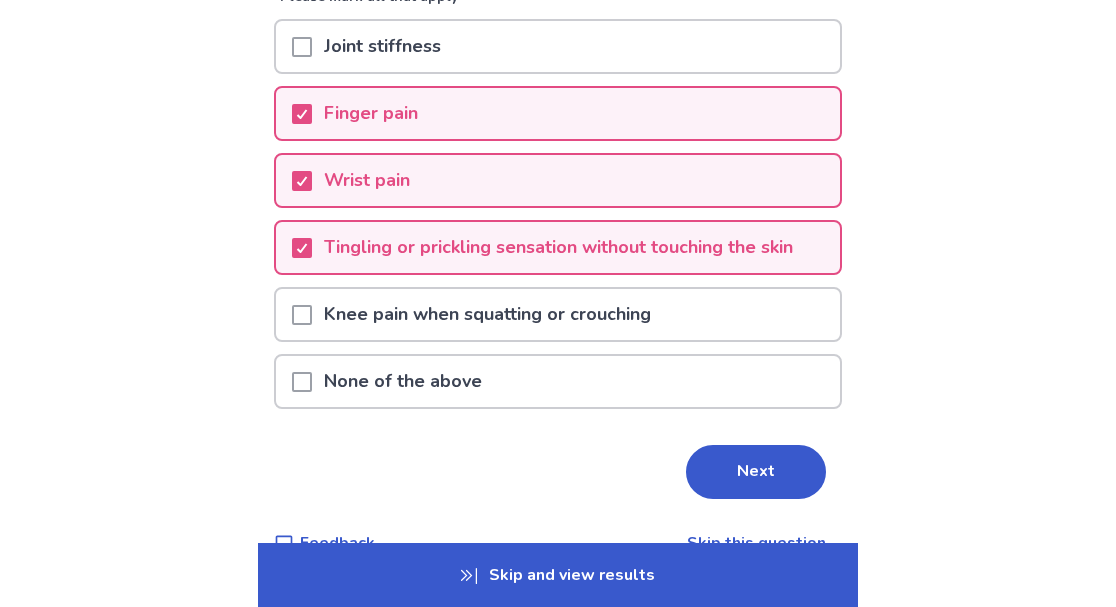 scroll, scrollTop: 264, scrollLeft: 0, axis: vertical 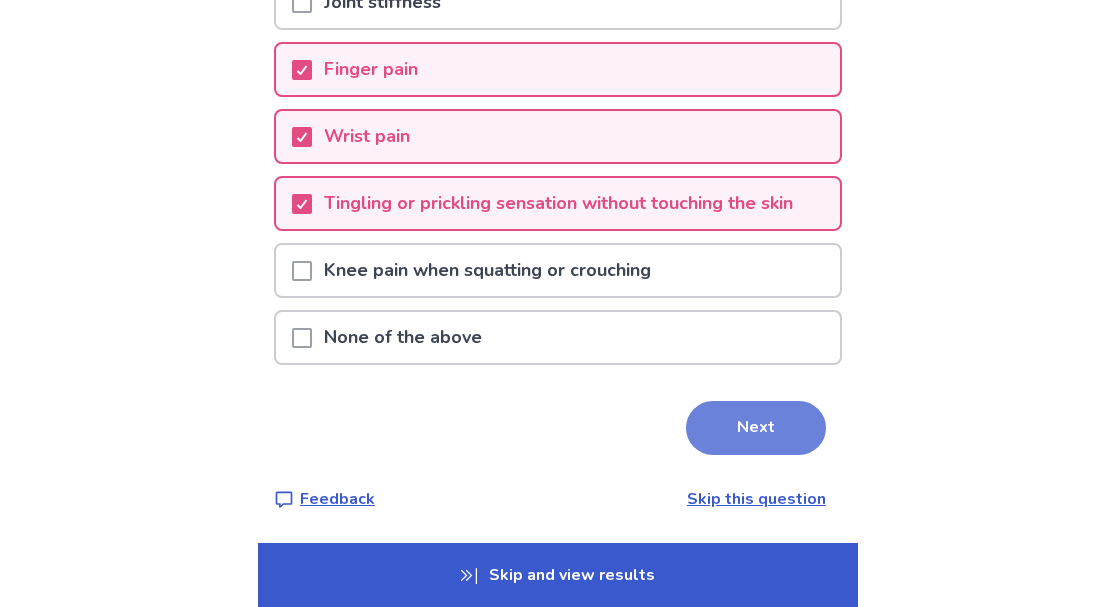click on "Next" at bounding box center (756, 428) 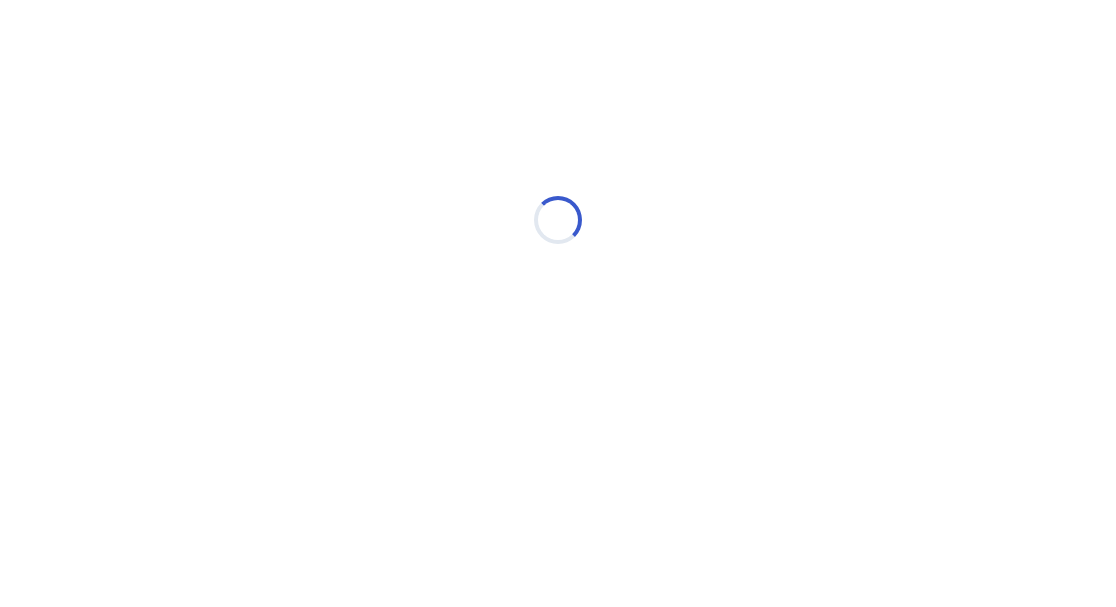 scroll, scrollTop: 0, scrollLeft: 0, axis: both 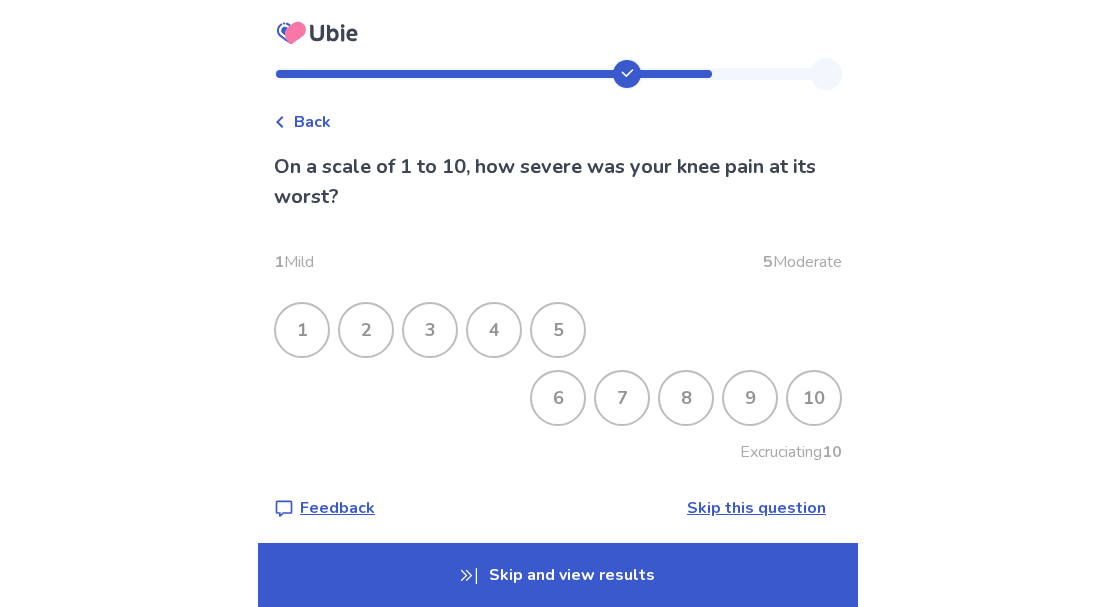 click on "7" at bounding box center (622, 398) 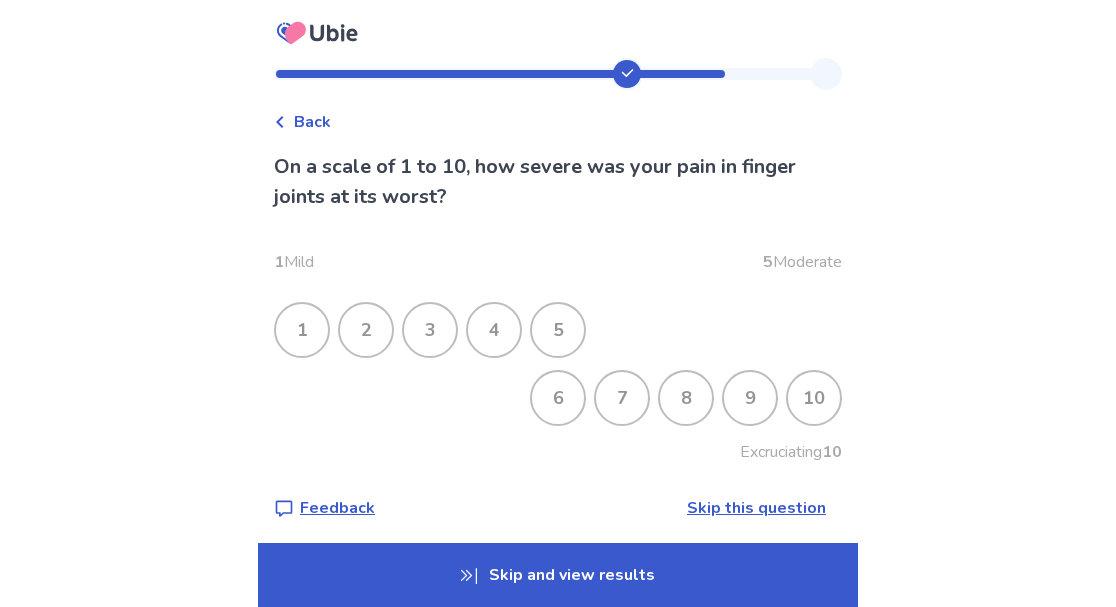 click on "10" at bounding box center [814, 398] 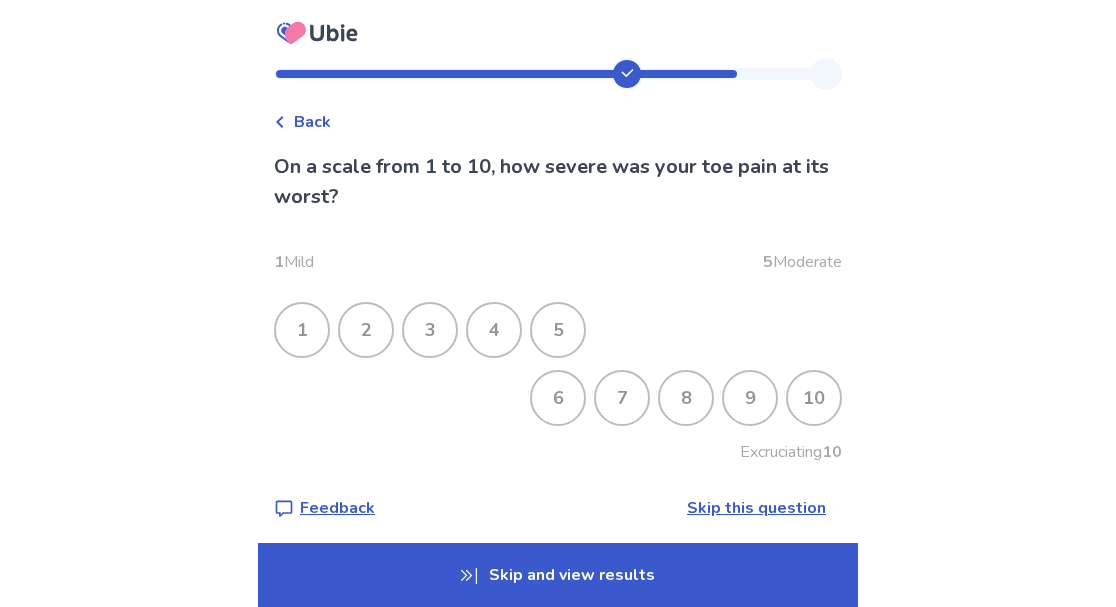 click on "8" at bounding box center [686, 398] 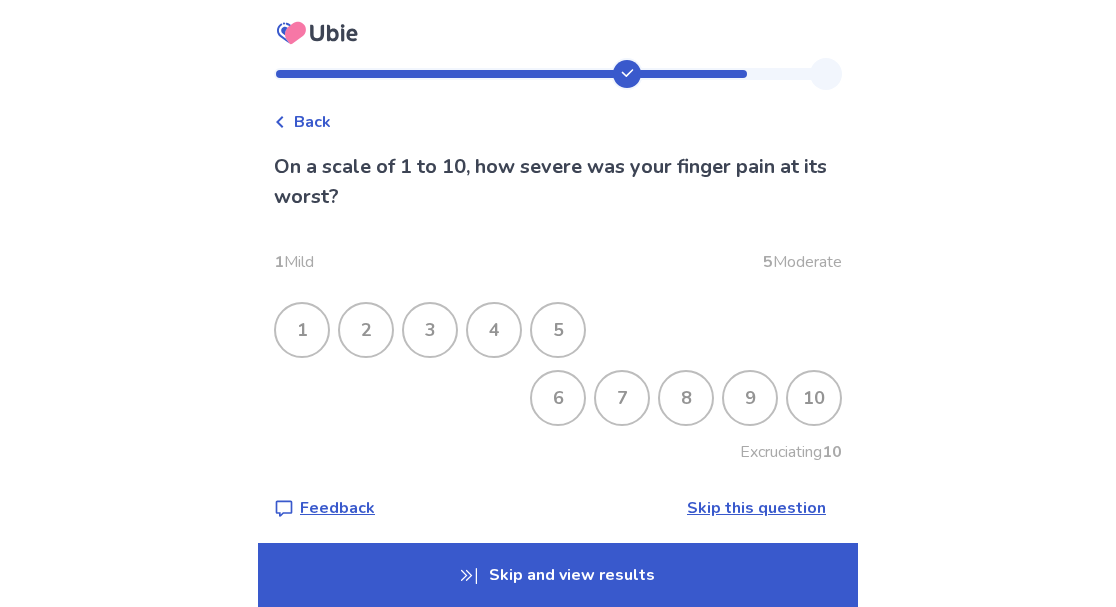 click on "8" at bounding box center (686, 398) 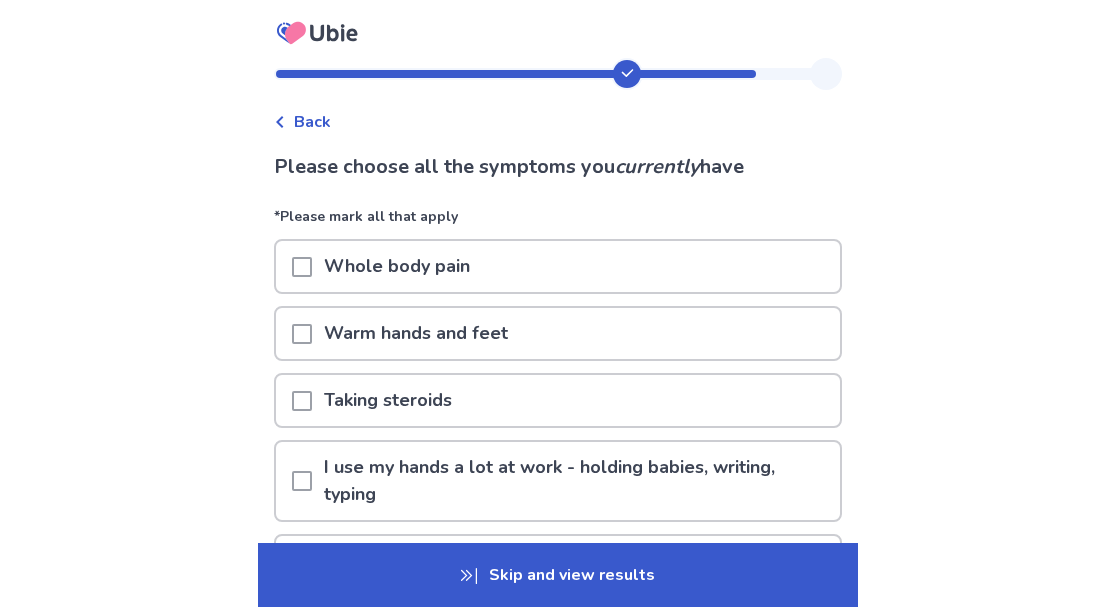 click on "Whole body pain" at bounding box center (397, 266) 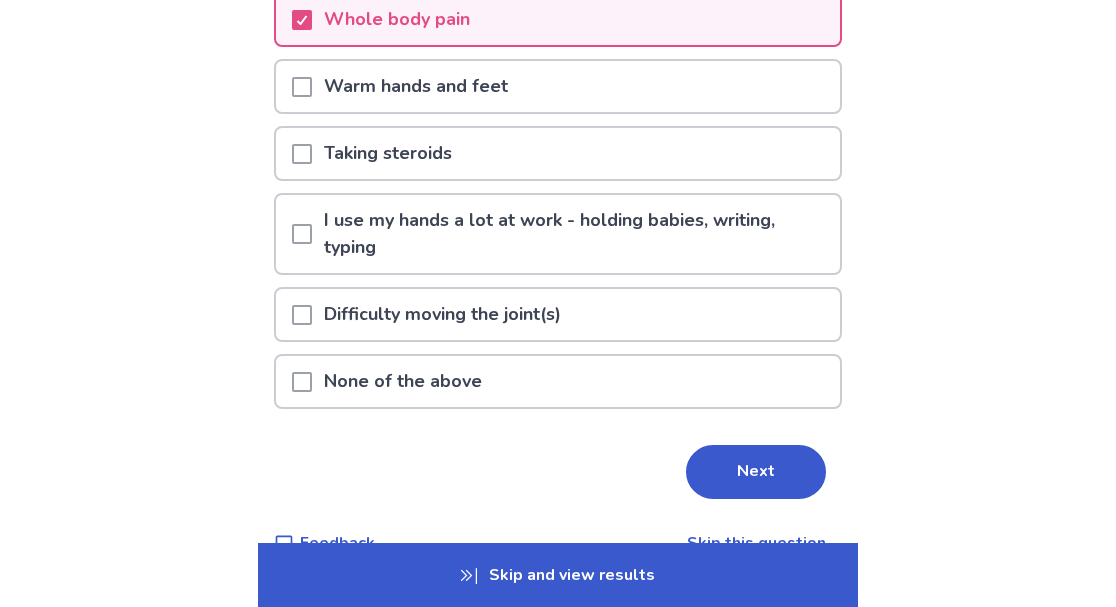 scroll, scrollTop: 253, scrollLeft: 0, axis: vertical 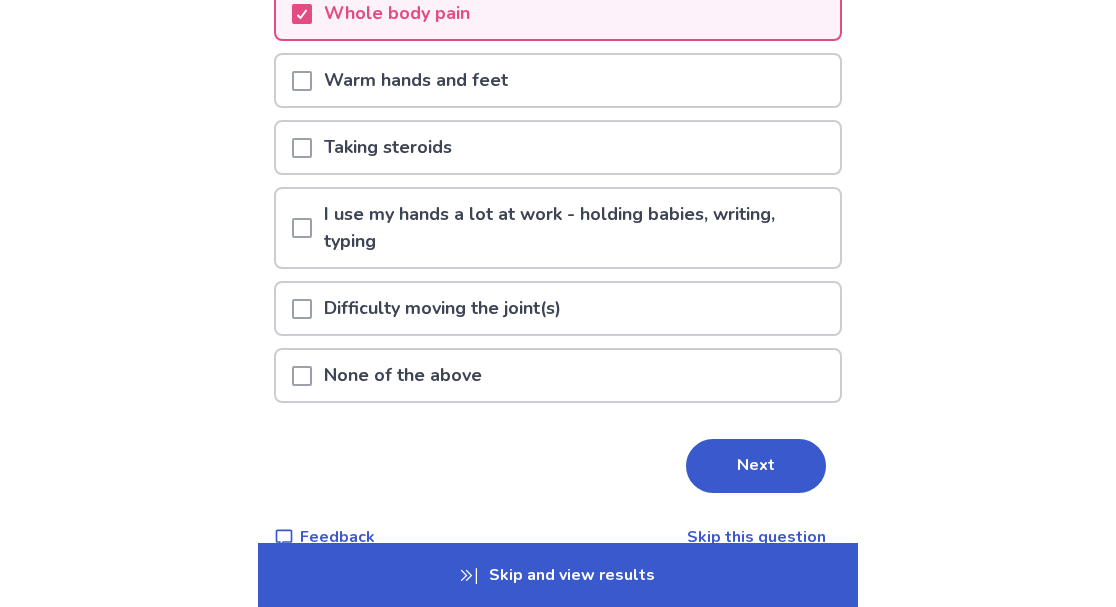 click on "Difficulty moving the joint(s)" at bounding box center [442, 308] 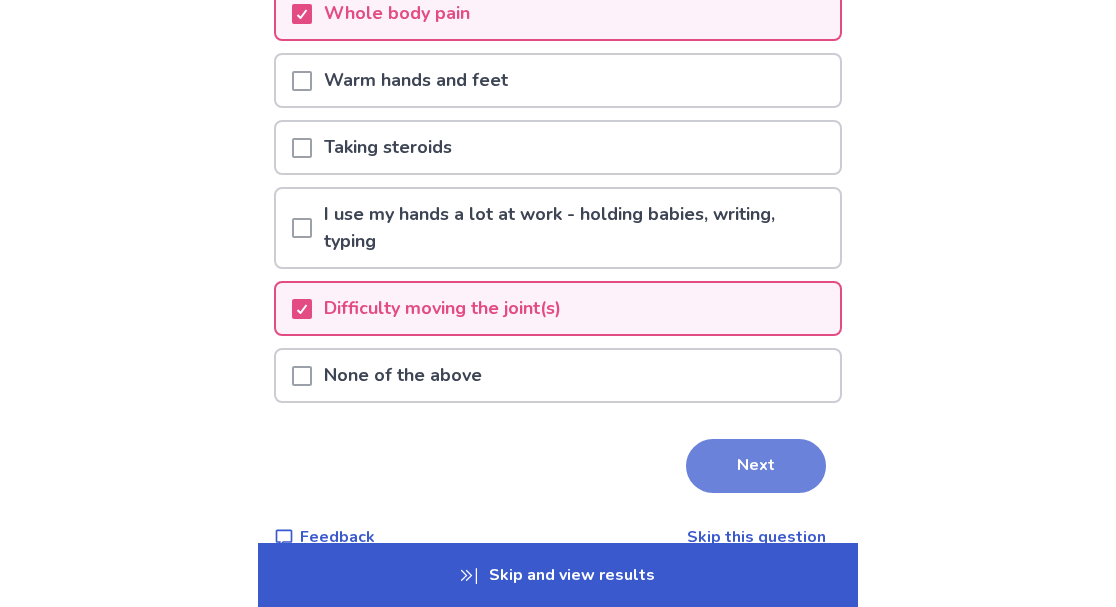 click on "Next" at bounding box center [756, 466] 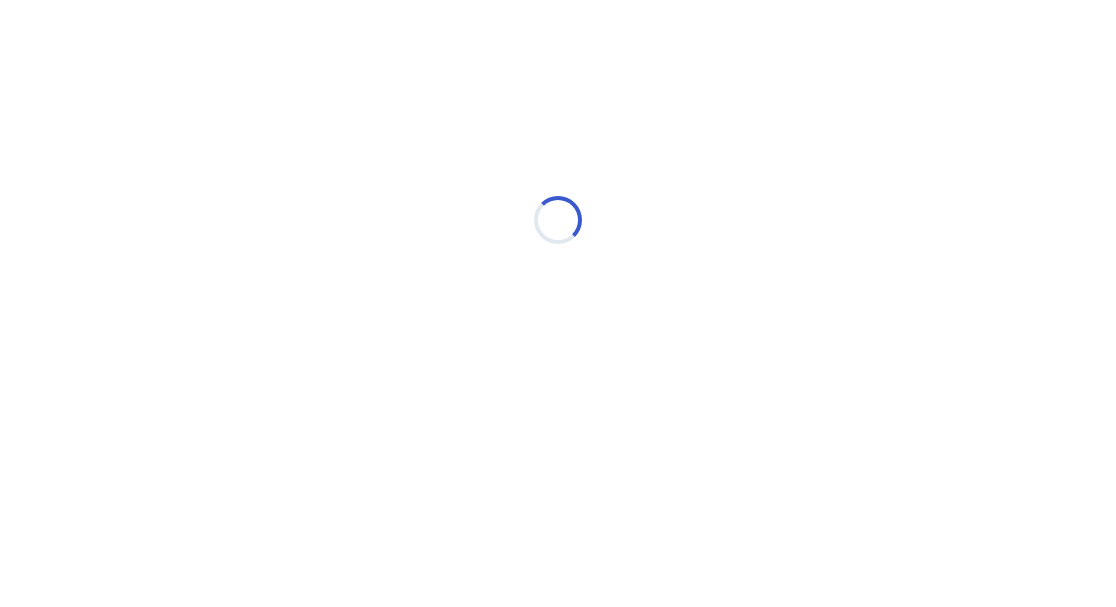 scroll, scrollTop: 0, scrollLeft: 0, axis: both 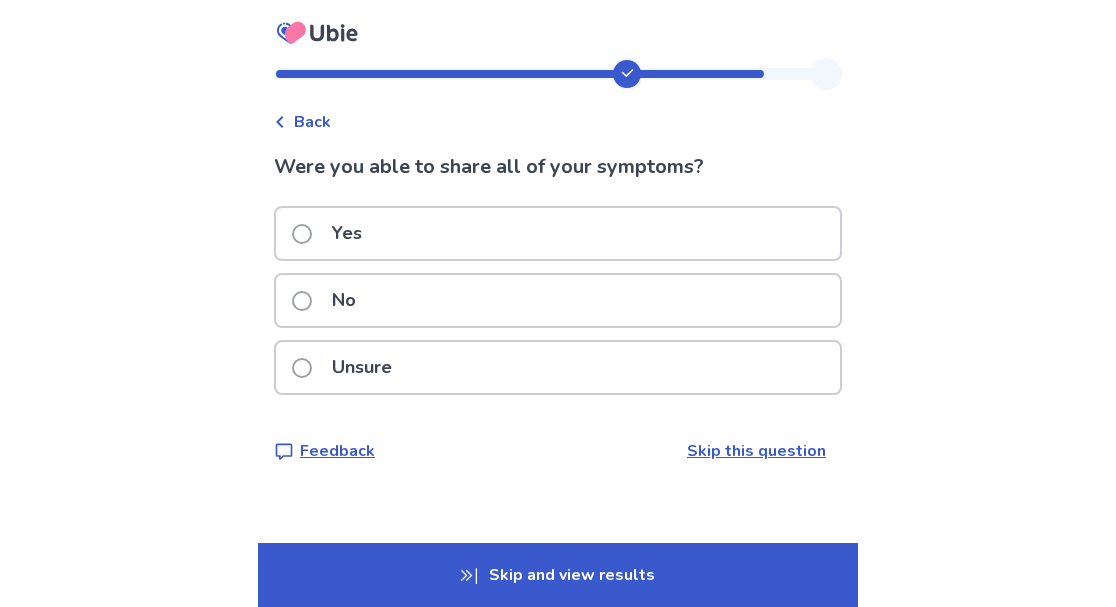 click on "Unsure" at bounding box center (558, 367) 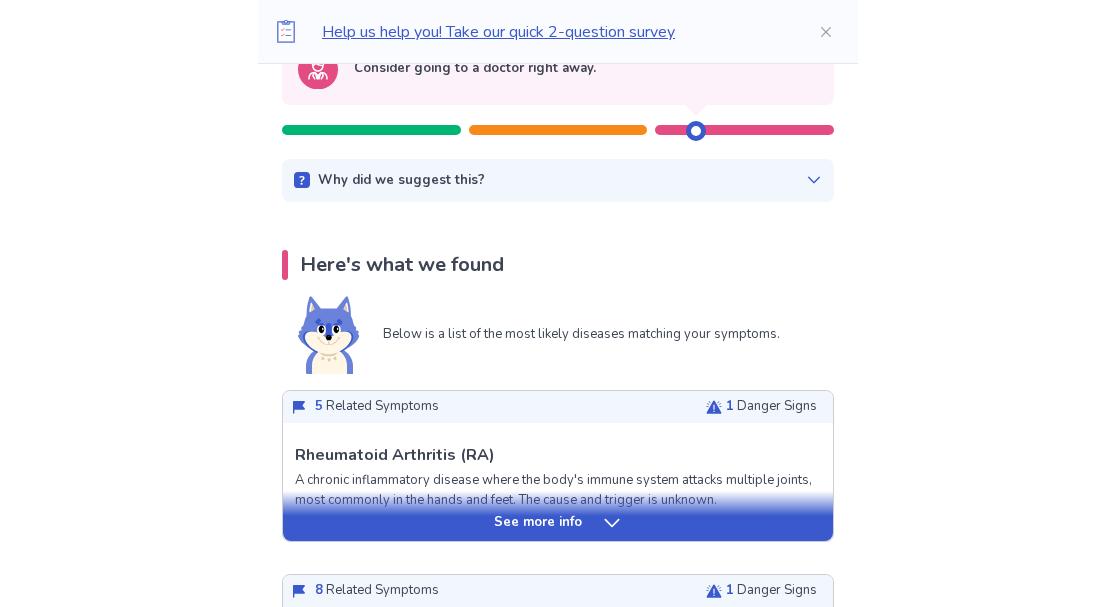 scroll, scrollTop: 252, scrollLeft: 0, axis: vertical 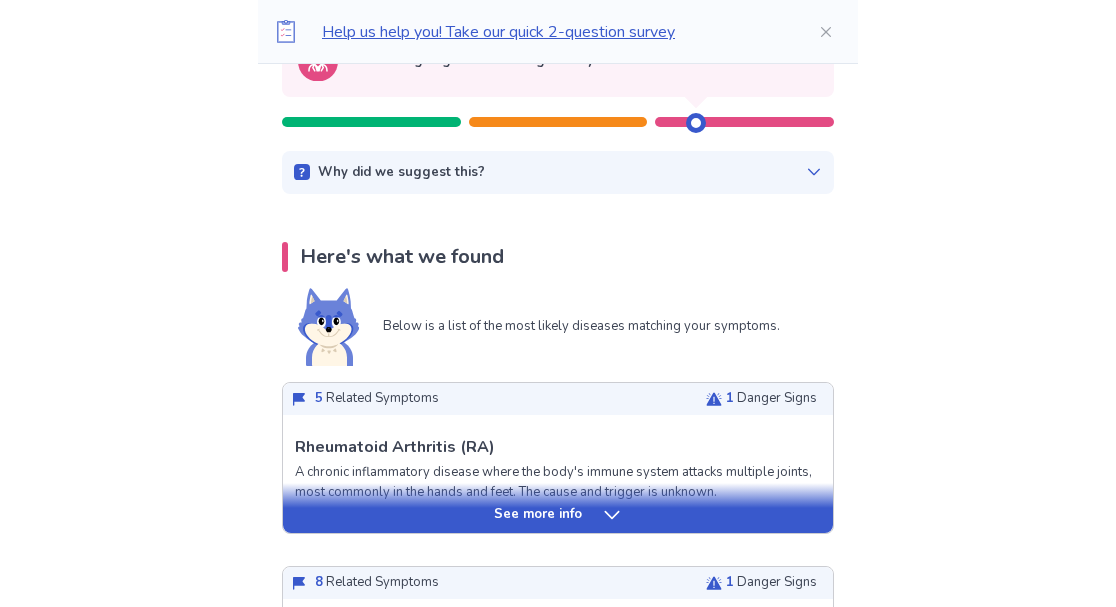 click 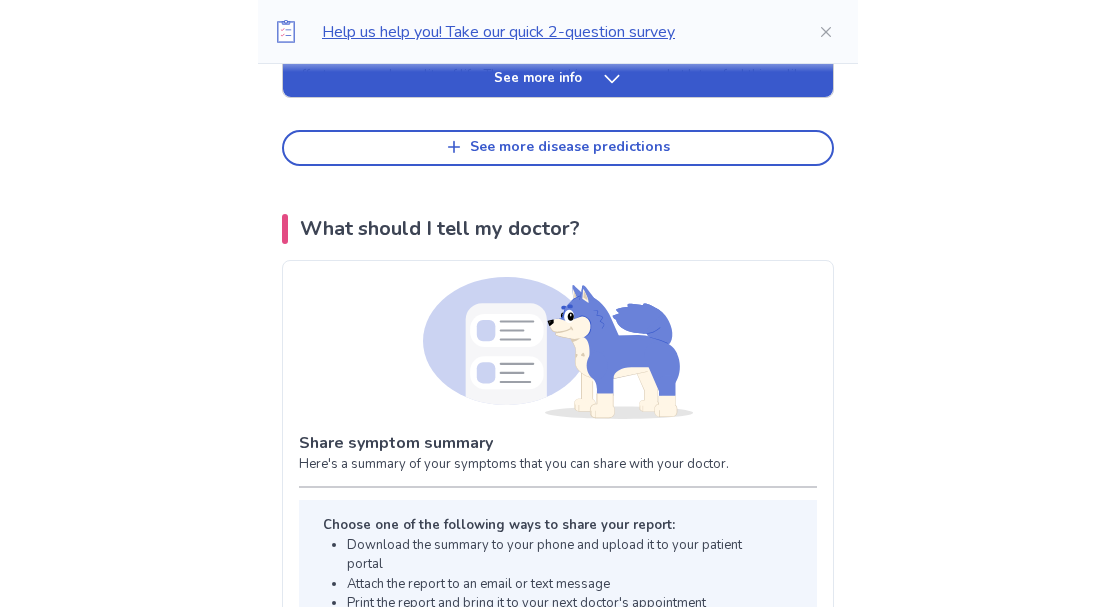 scroll, scrollTop: 1375, scrollLeft: 0, axis: vertical 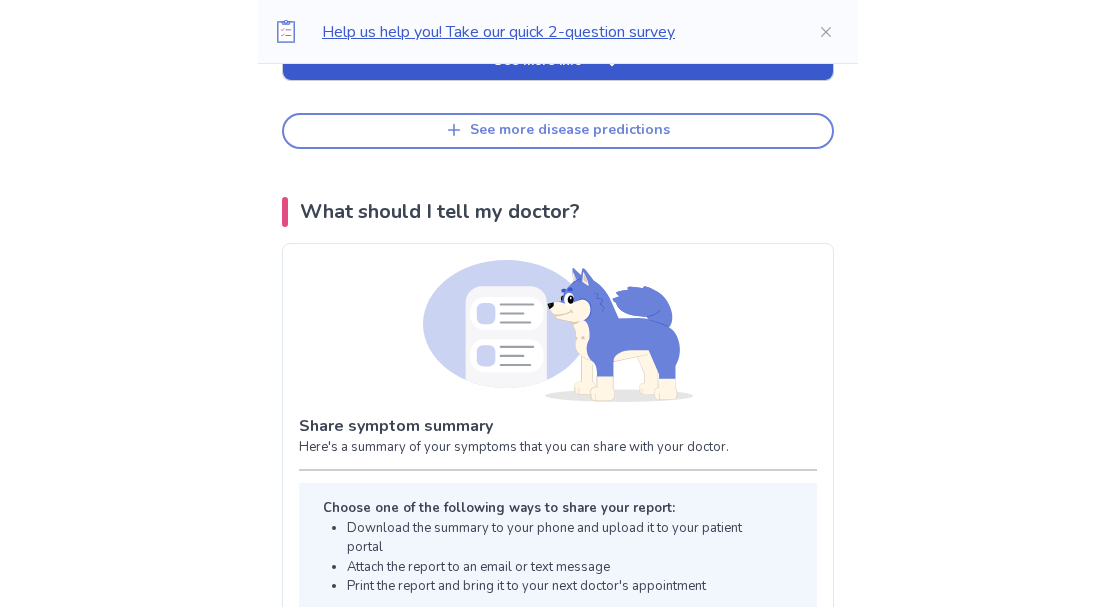 click on "See more disease predictions" at bounding box center [558, 131] 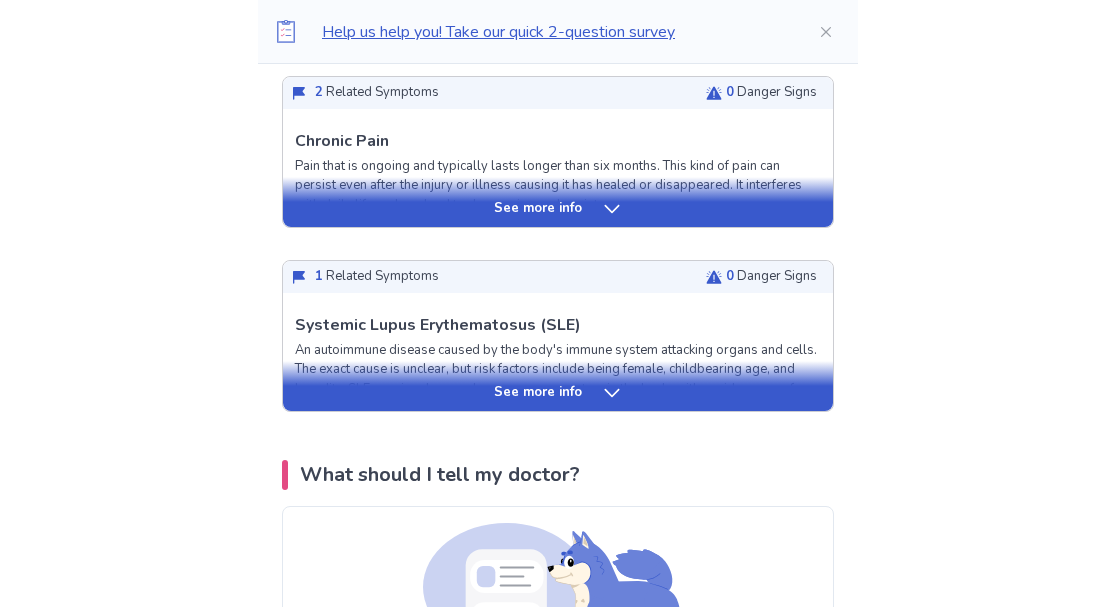 scroll, scrollTop: 1598, scrollLeft: 0, axis: vertical 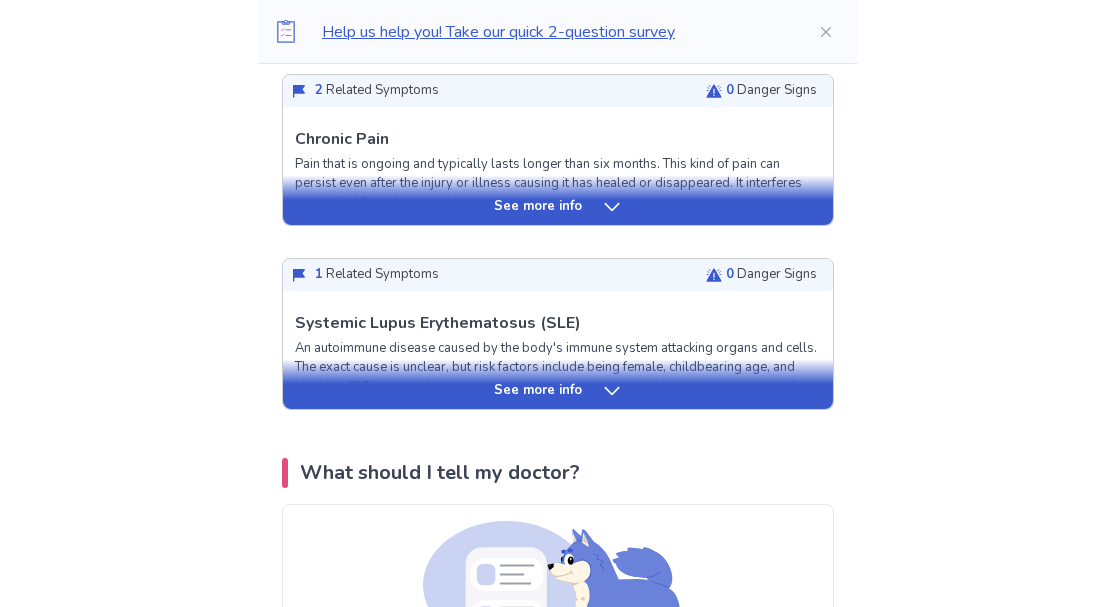 click on "See more info" at bounding box center (538, 391) 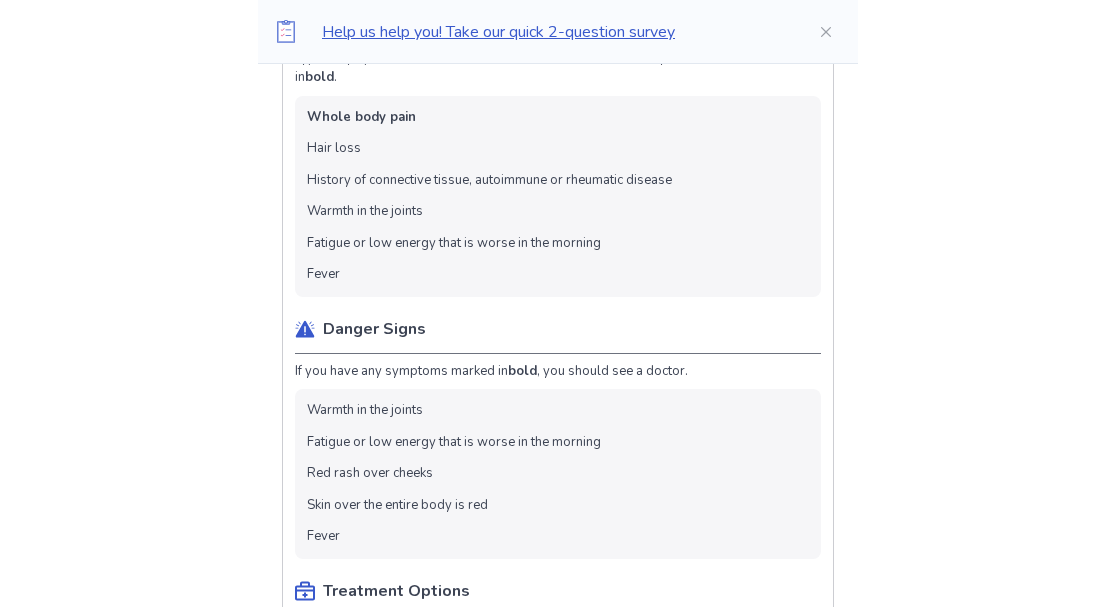 scroll, scrollTop: 2033, scrollLeft: 0, axis: vertical 